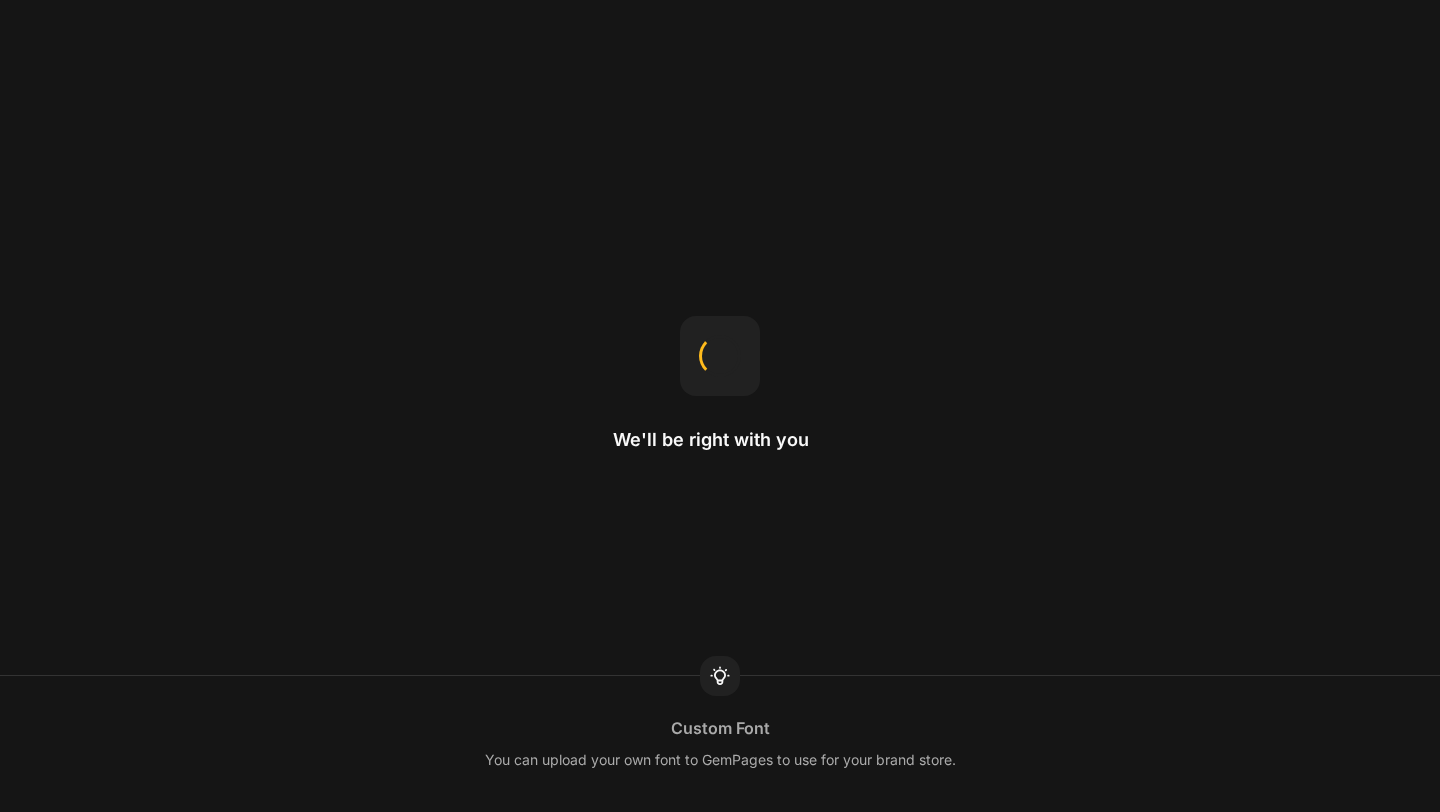 scroll, scrollTop: 0, scrollLeft: 0, axis: both 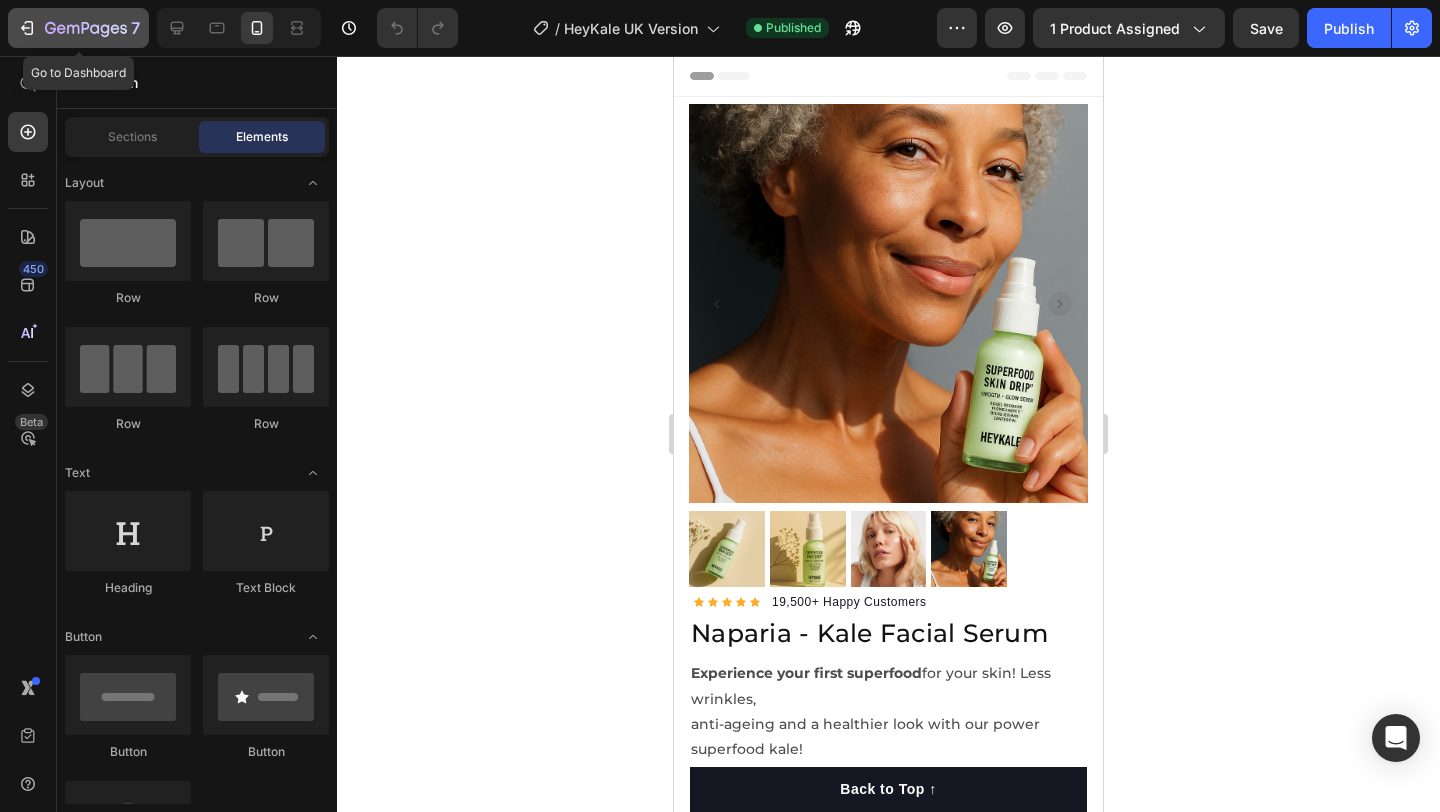click 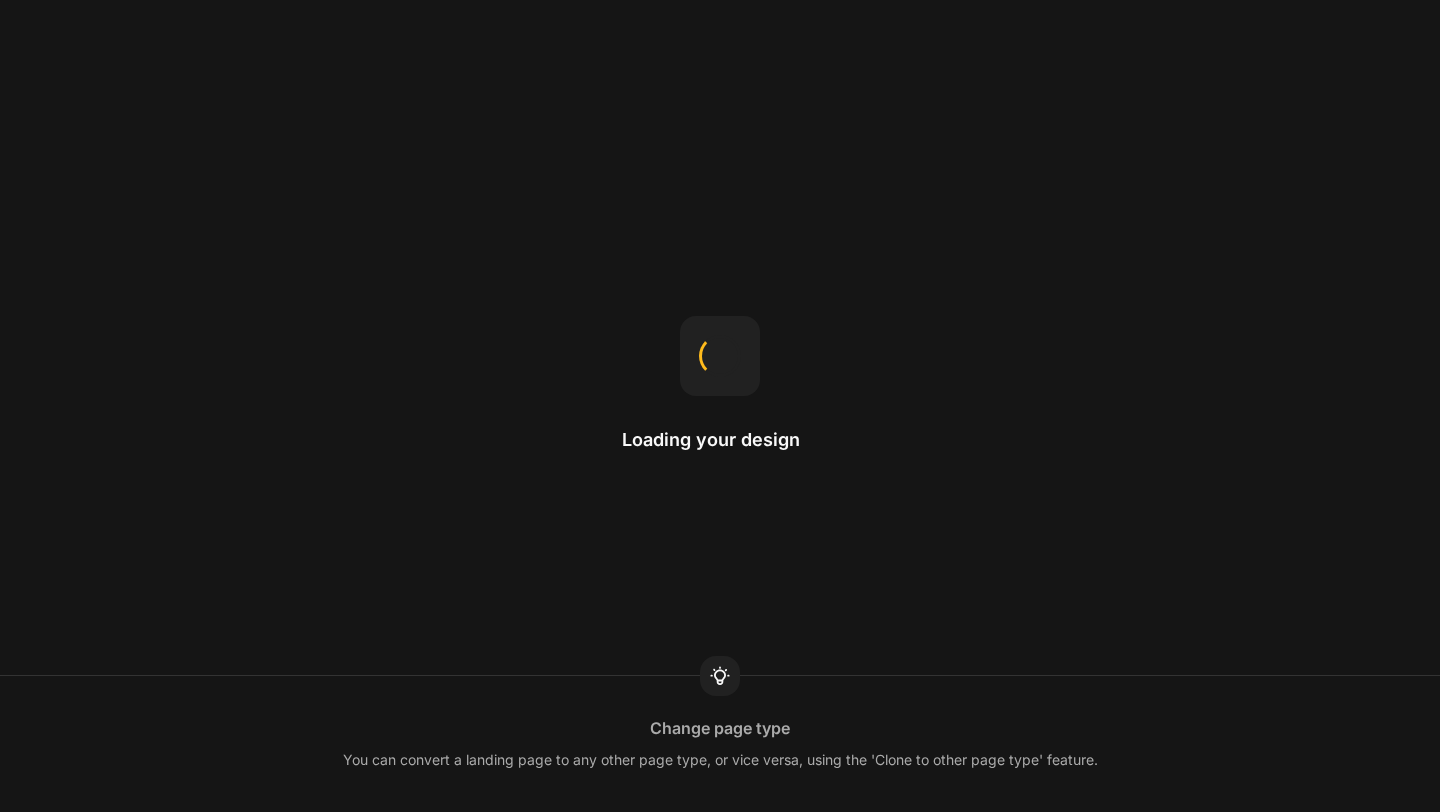 scroll, scrollTop: 0, scrollLeft: 0, axis: both 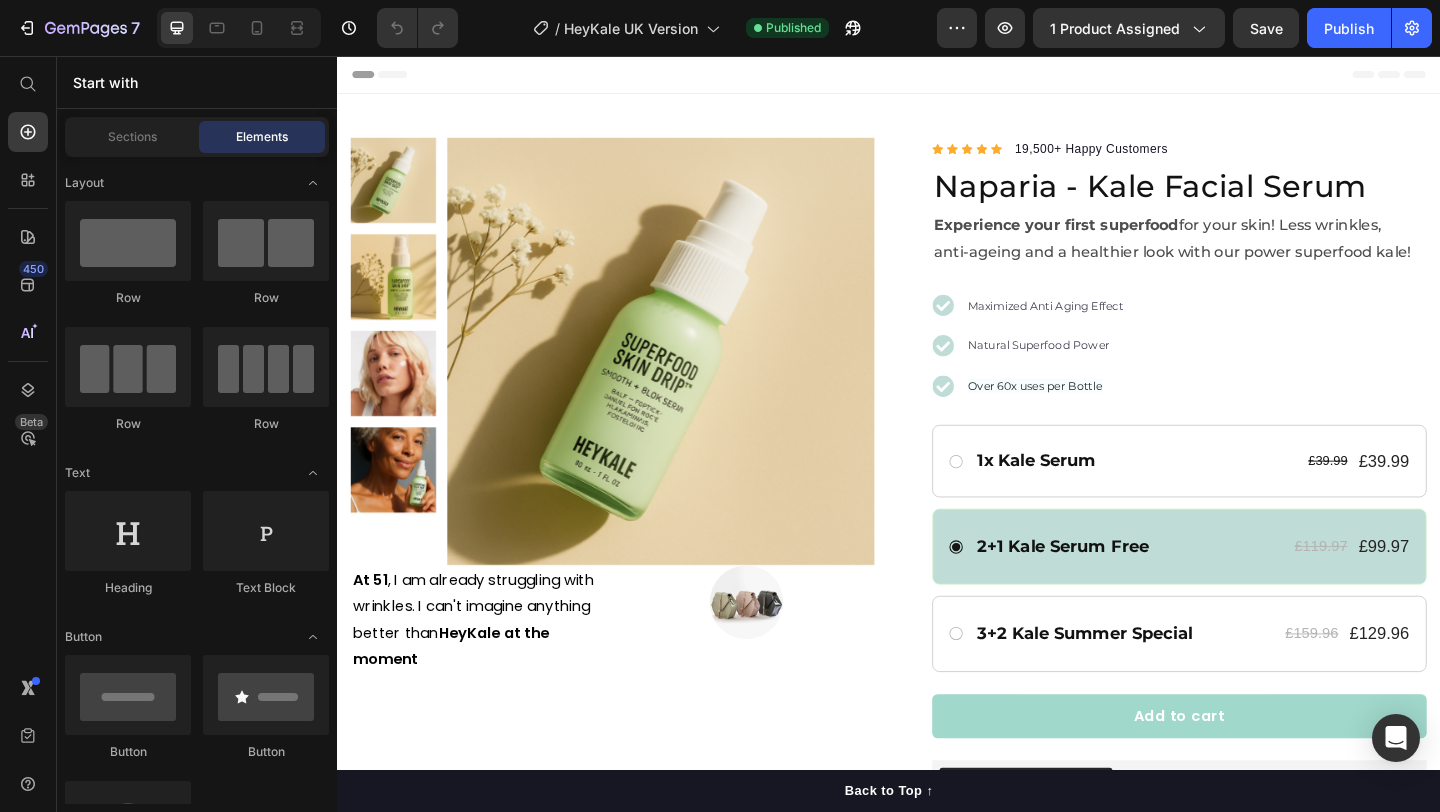 click on "Header" at bounding box center (937, 76) 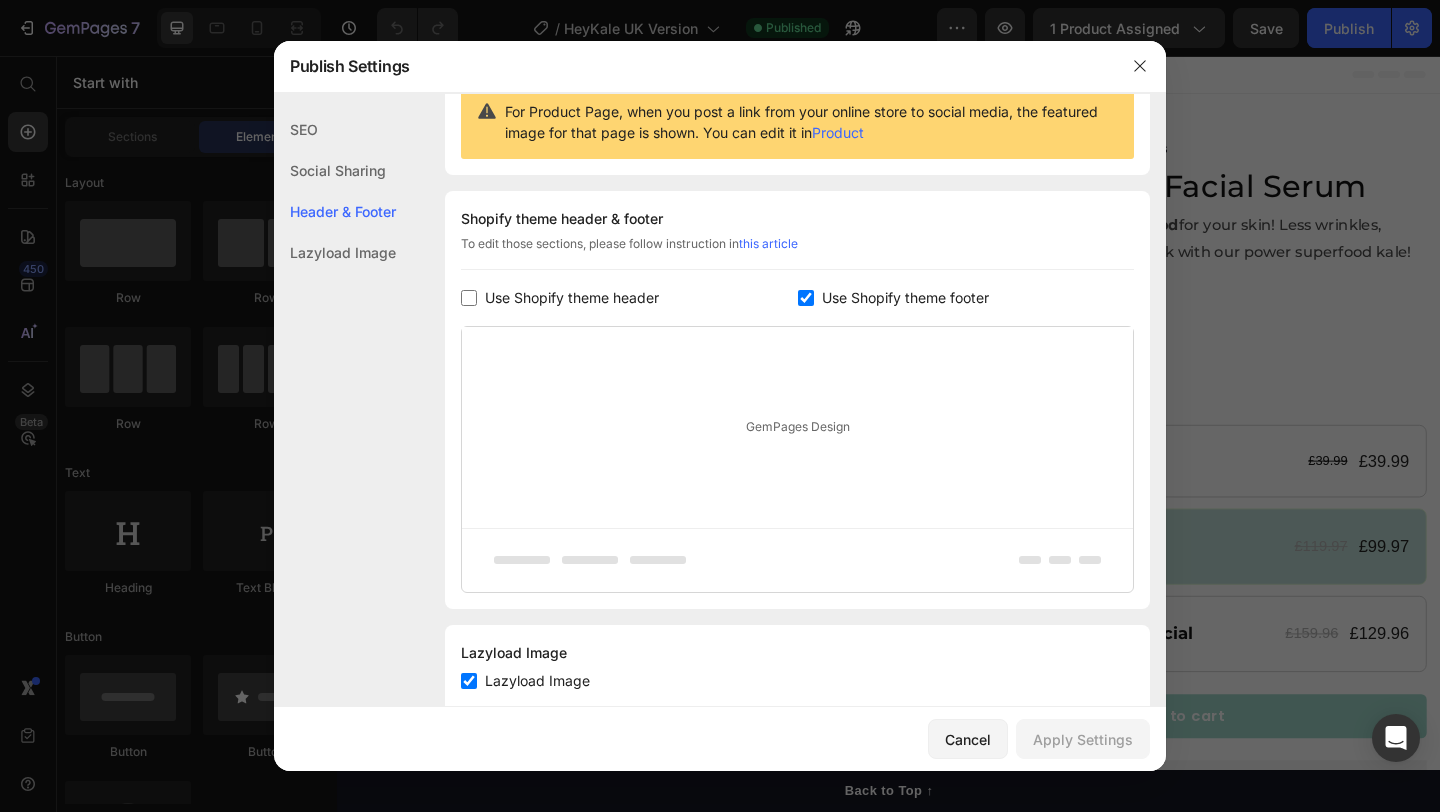 scroll, scrollTop: 262, scrollLeft: 0, axis: vertical 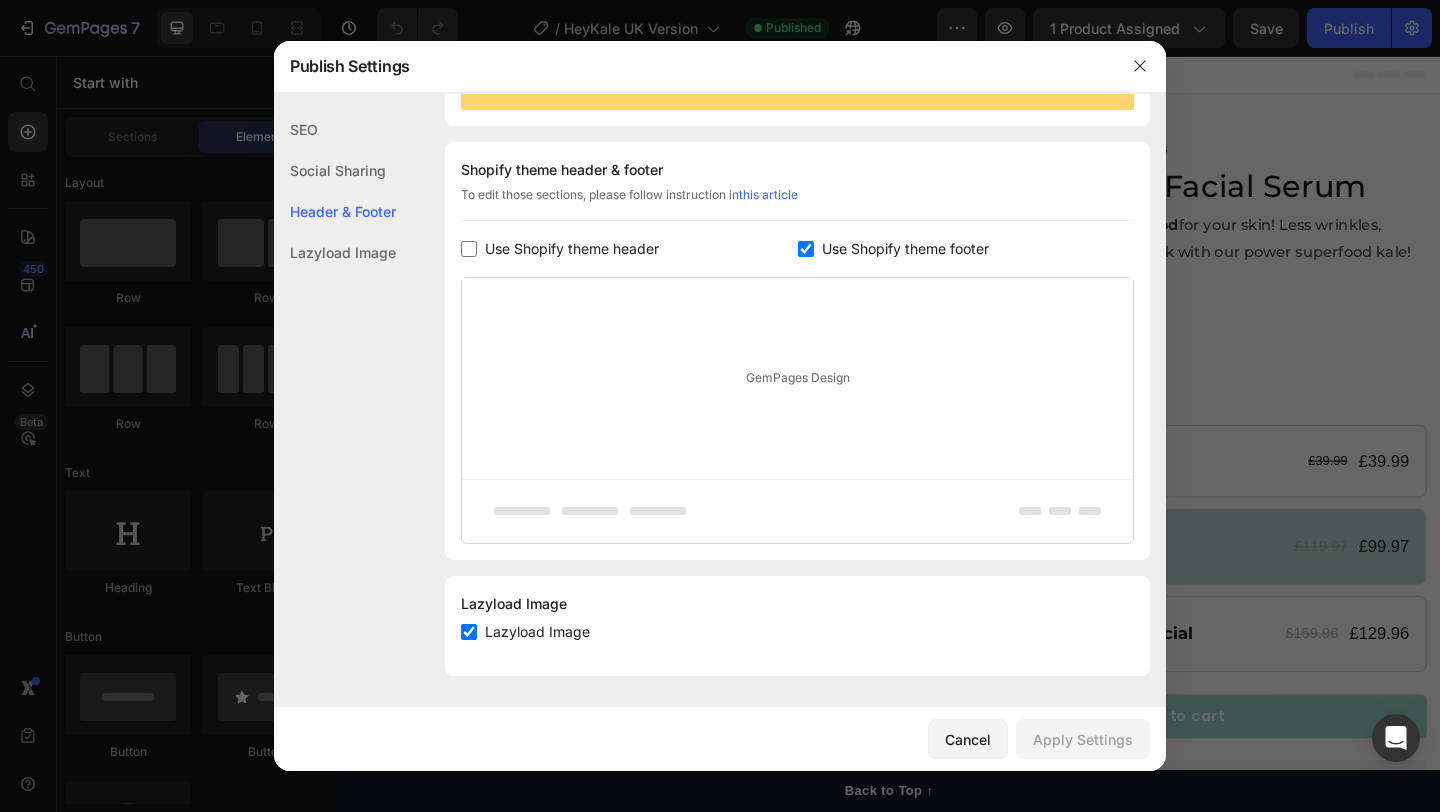 click at bounding box center [469, 249] 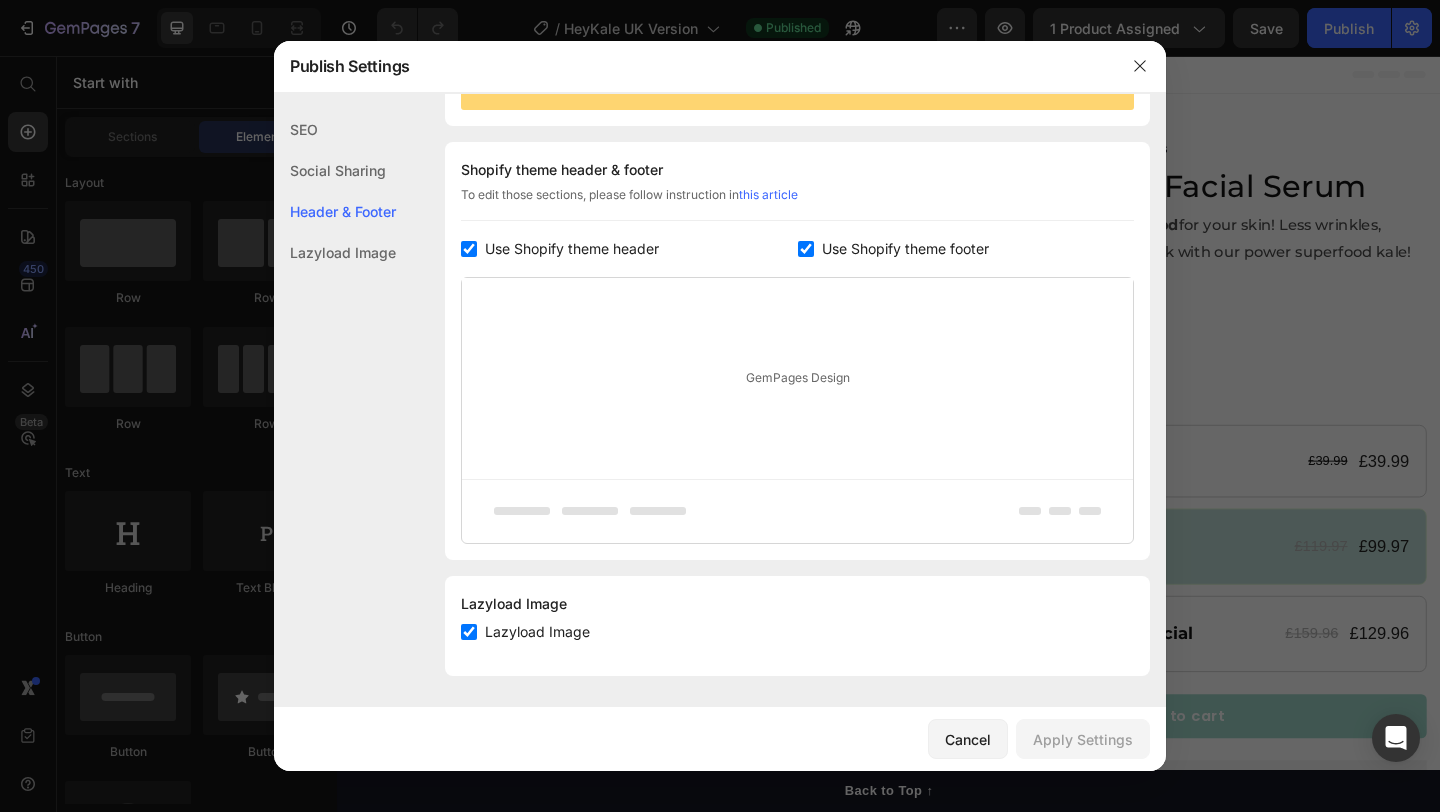 checkbox on "true" 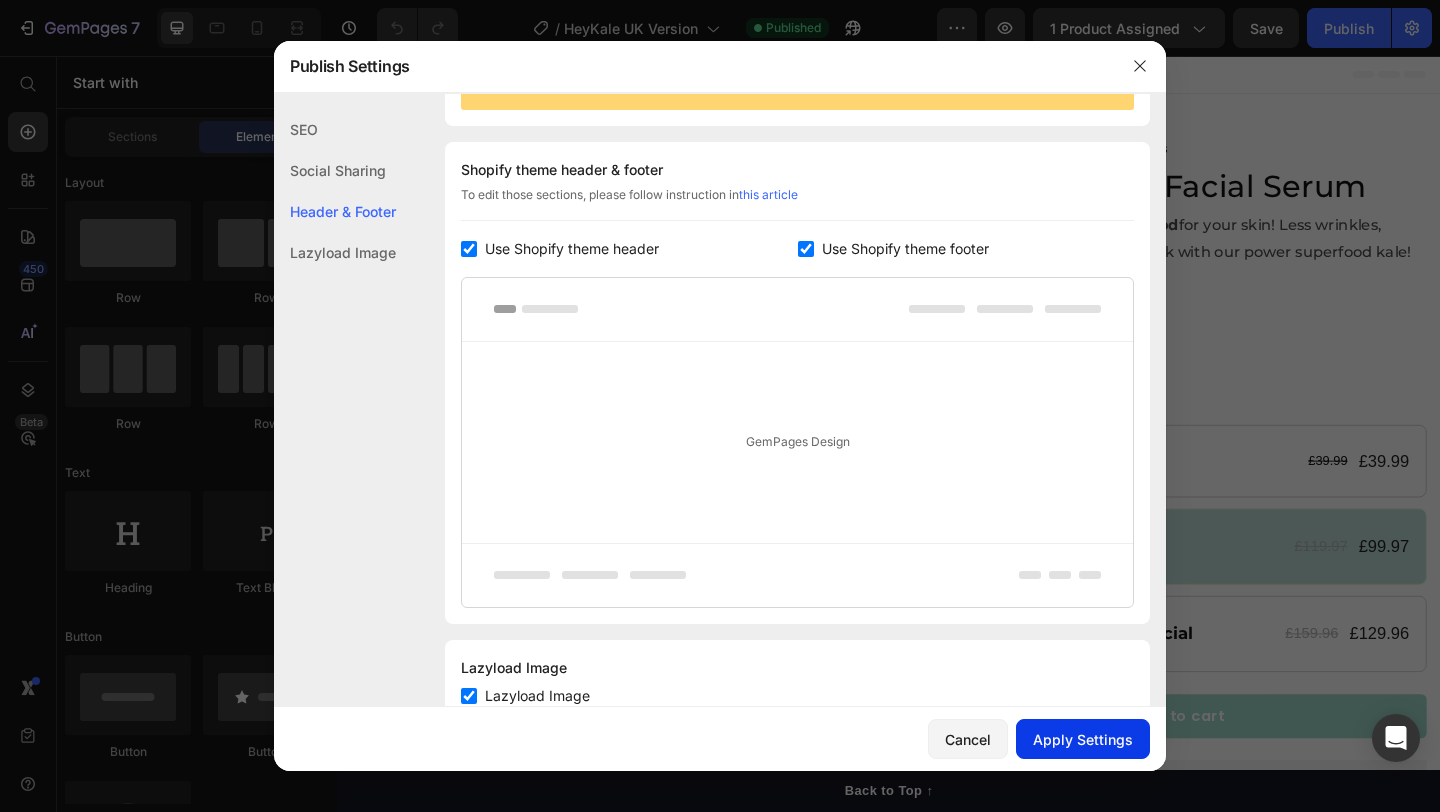 click on "Apply Settings" at bounding box center [1083, 739] 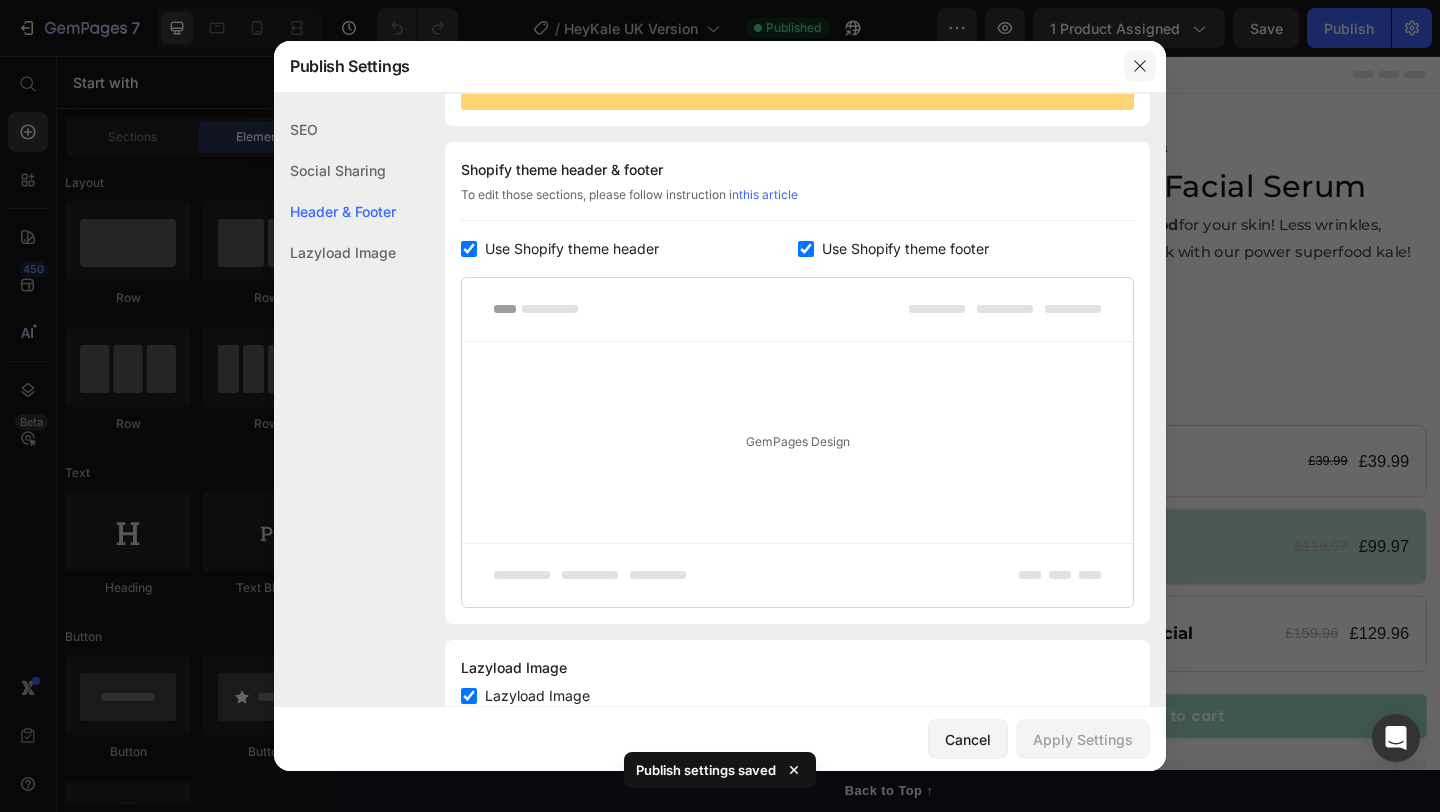 click at bounding box center [1140, 66] 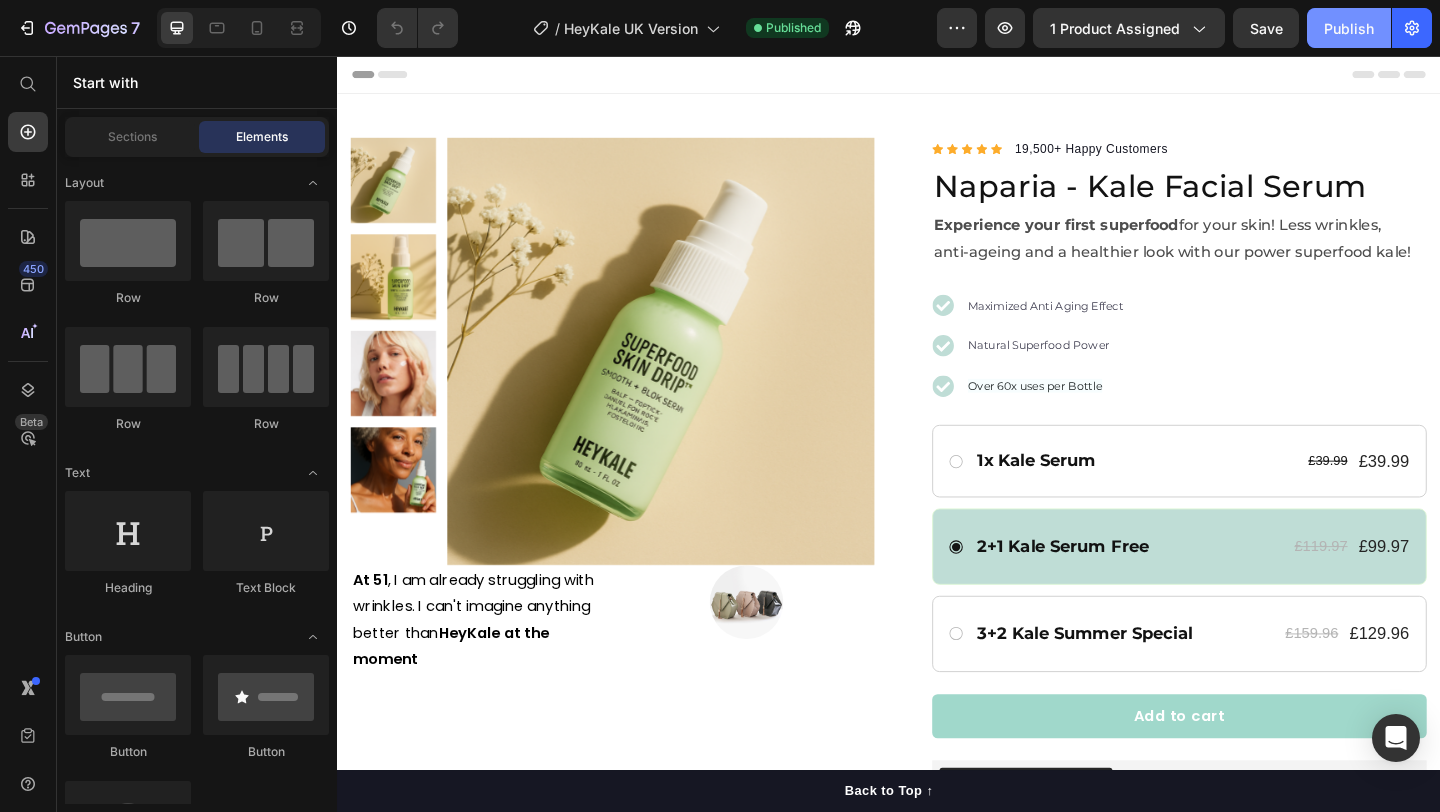 click on "Publish" at bounding box center [1349, 28] 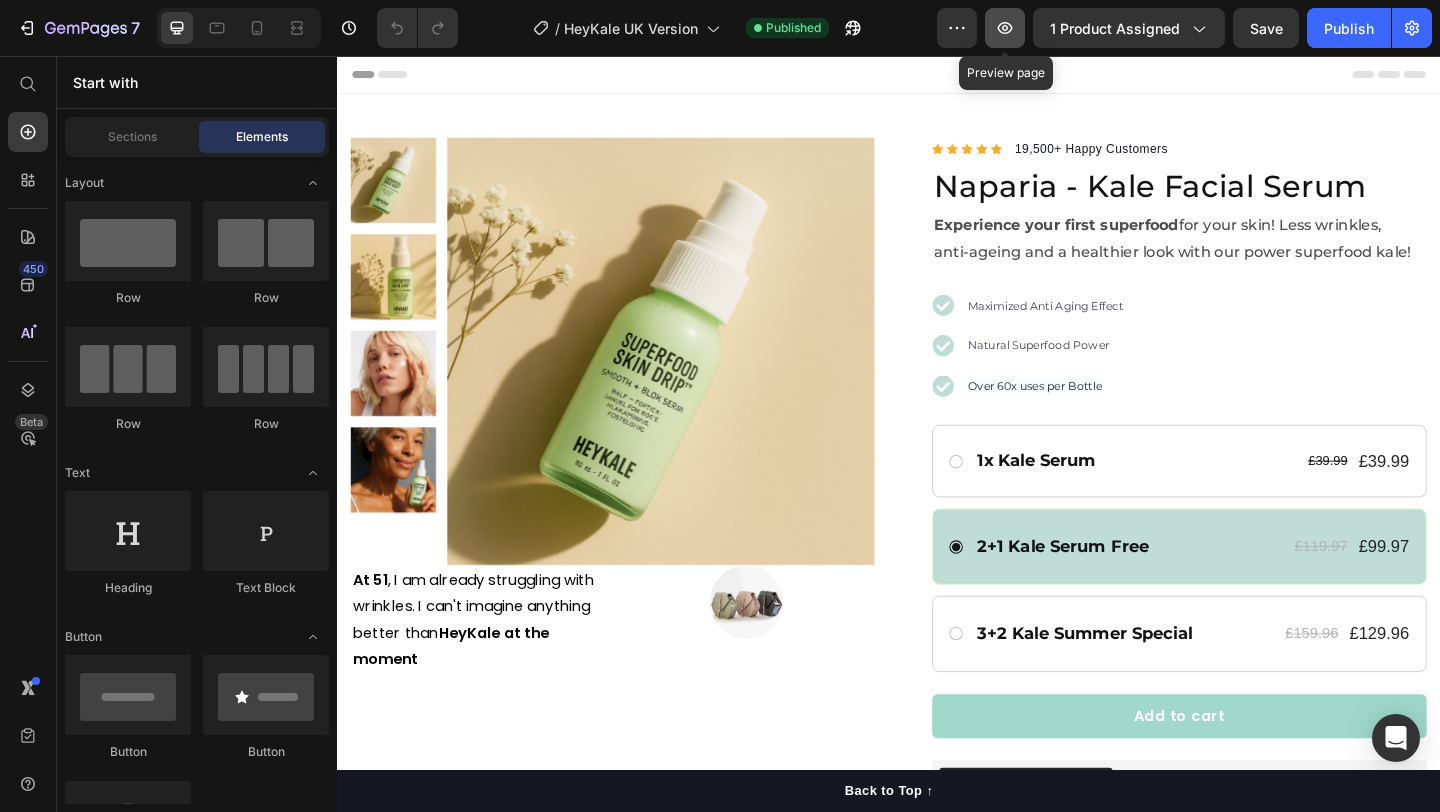 click 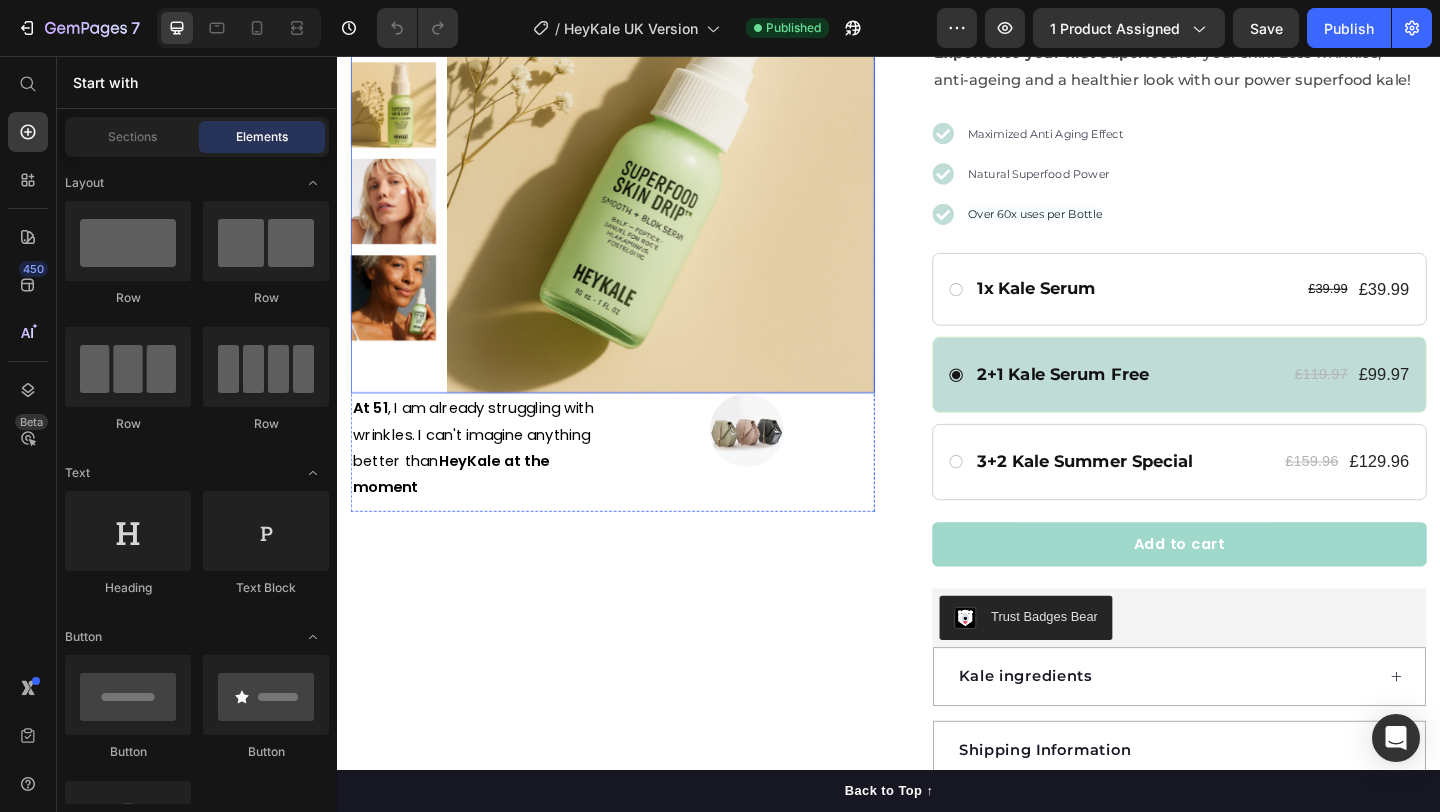 scroll, scrollTop: 480, scrollLeft: 0, axis: vertical 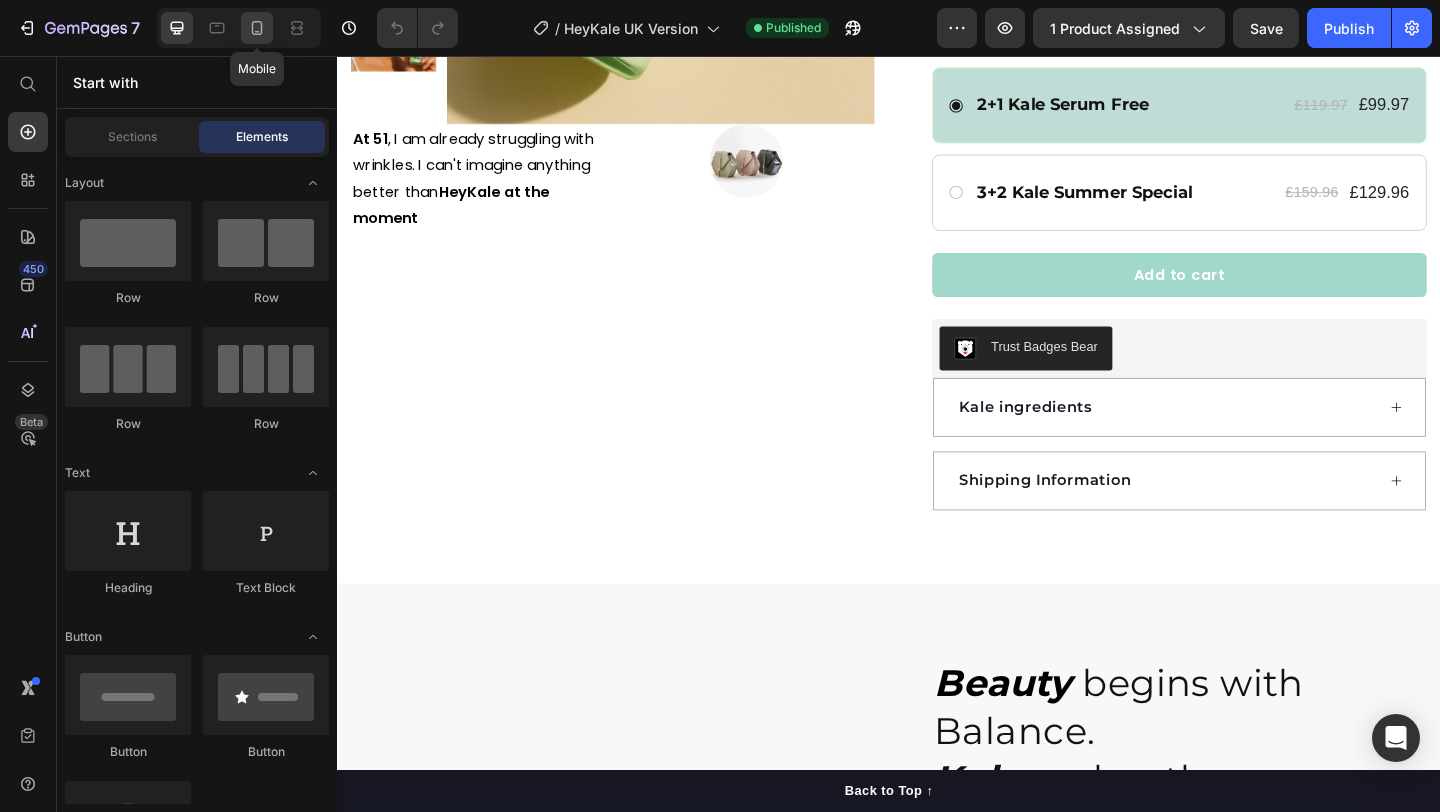 click 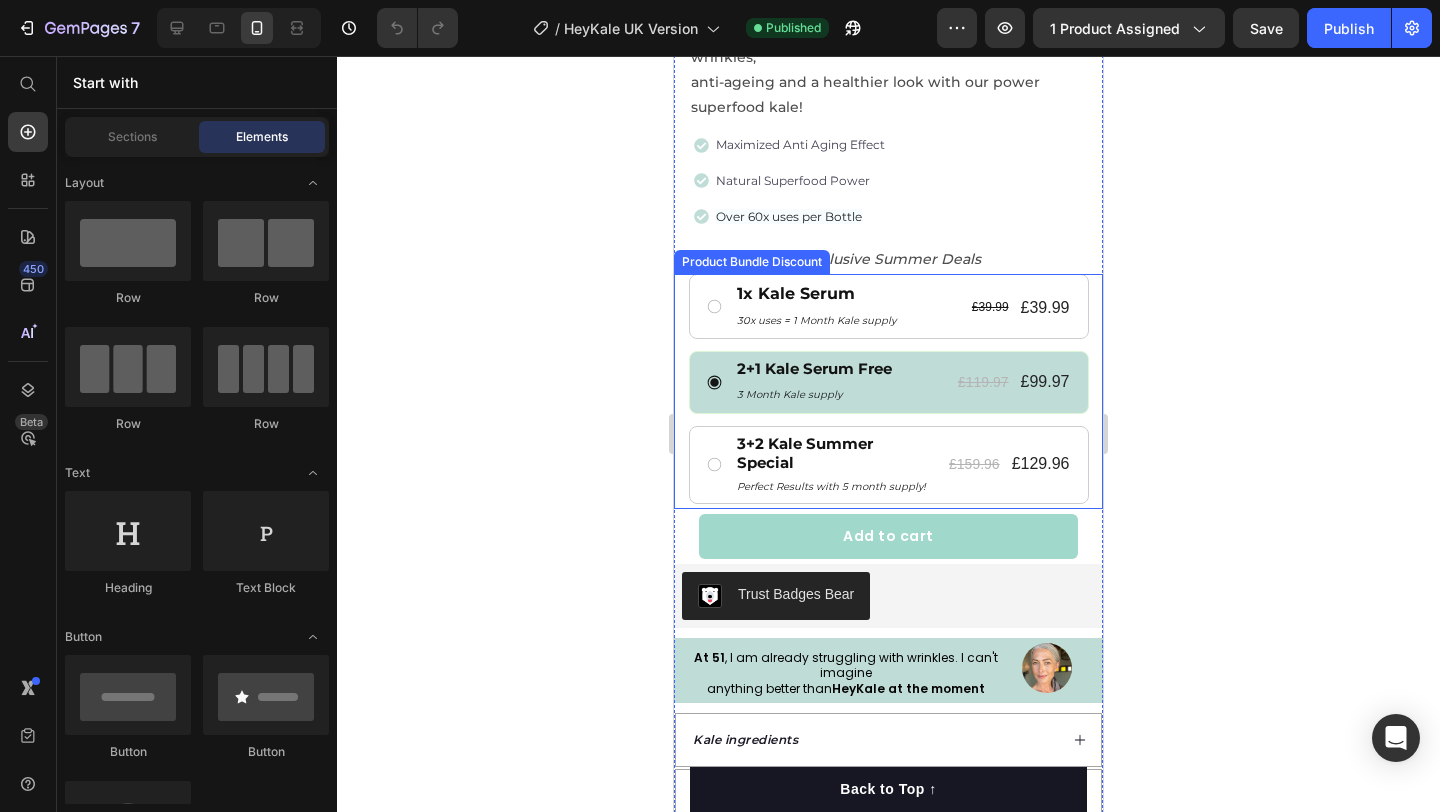 scroll, scrollTop: 779, scrollLeft: 0, axis: vertical 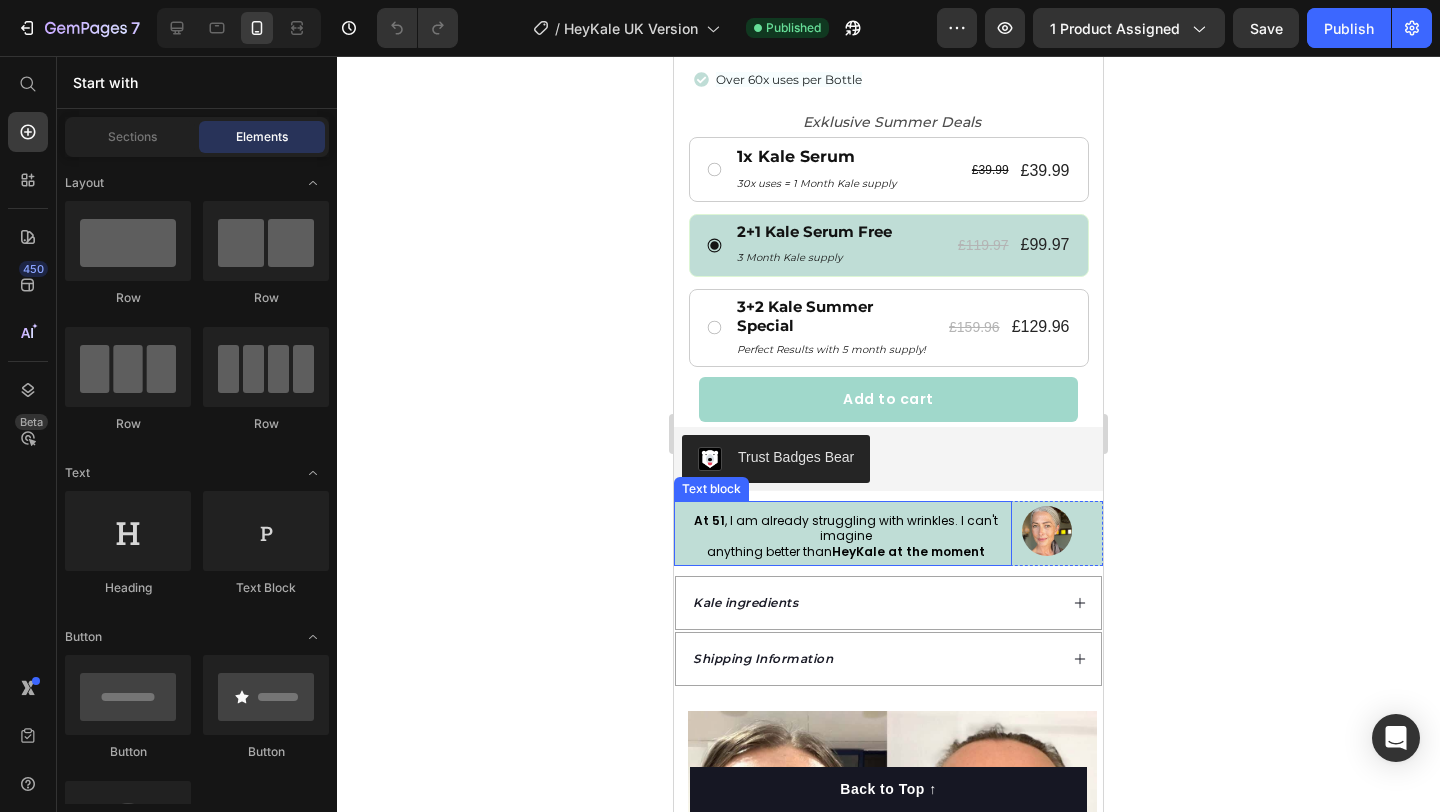 click on "HeyKale at the moment" at bounding box center (908, 551) 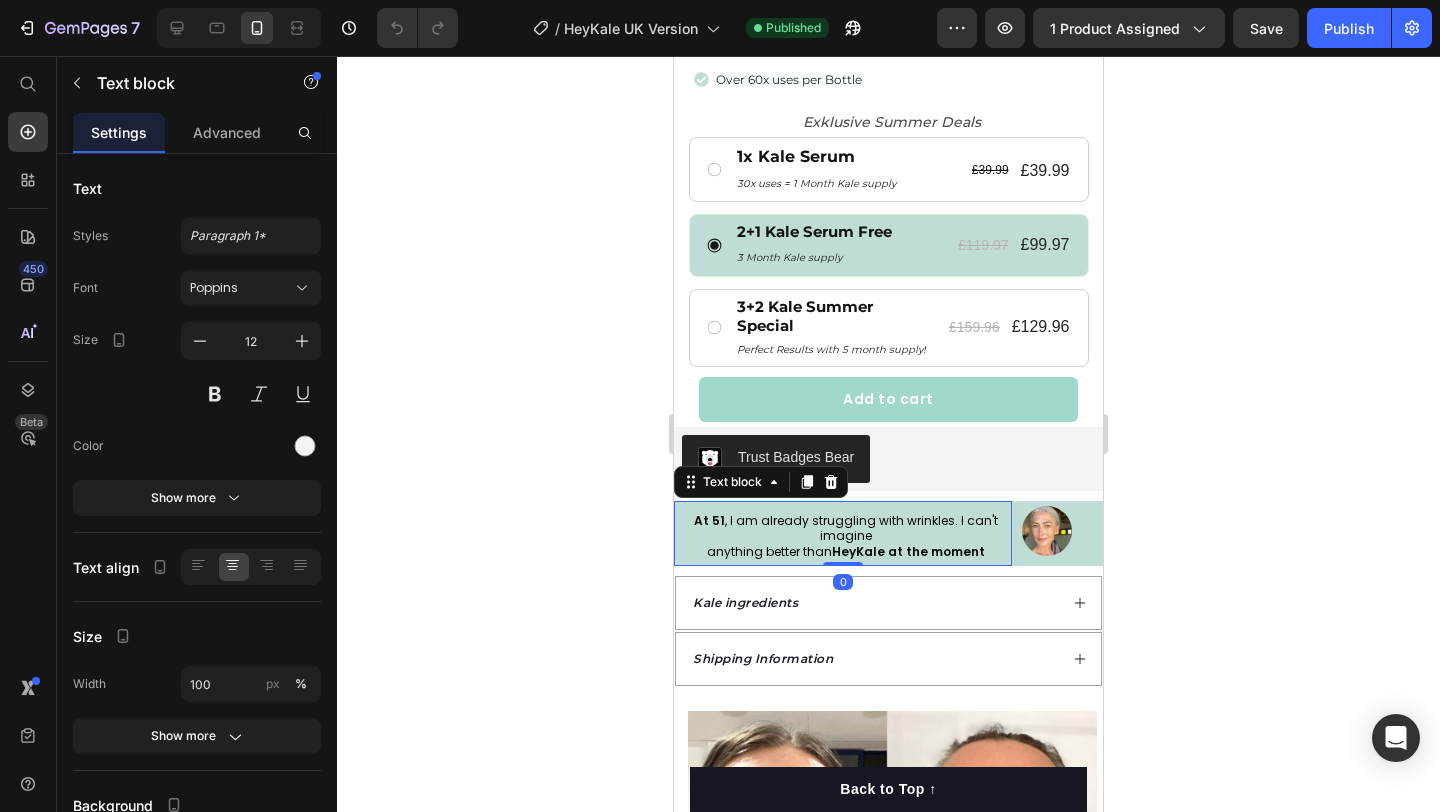 click on "anything better than  HeyKale at the moment" at bounding box center (846, 551) 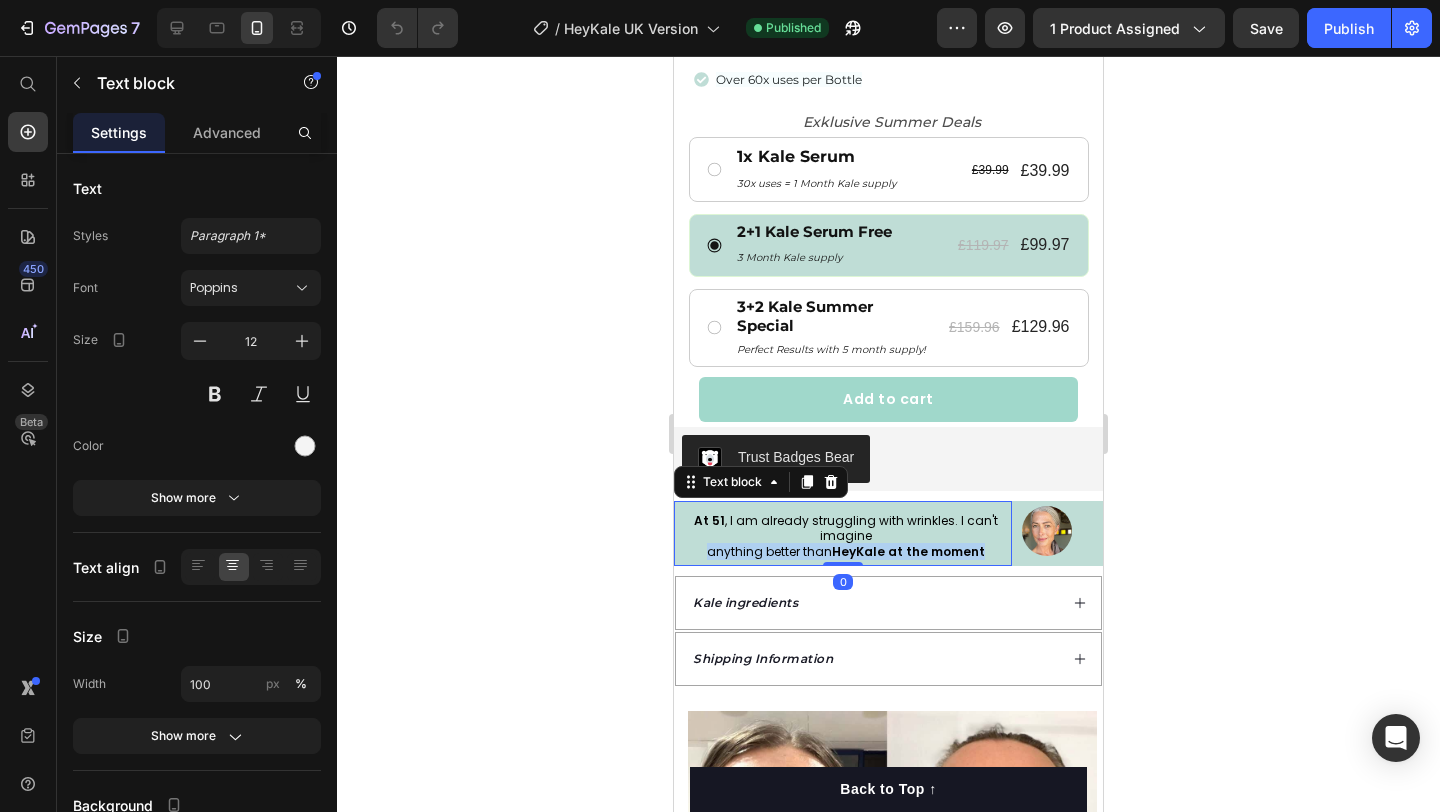 click on "anything better than  HeyKale at the moment" at bounding box center (846, 551) 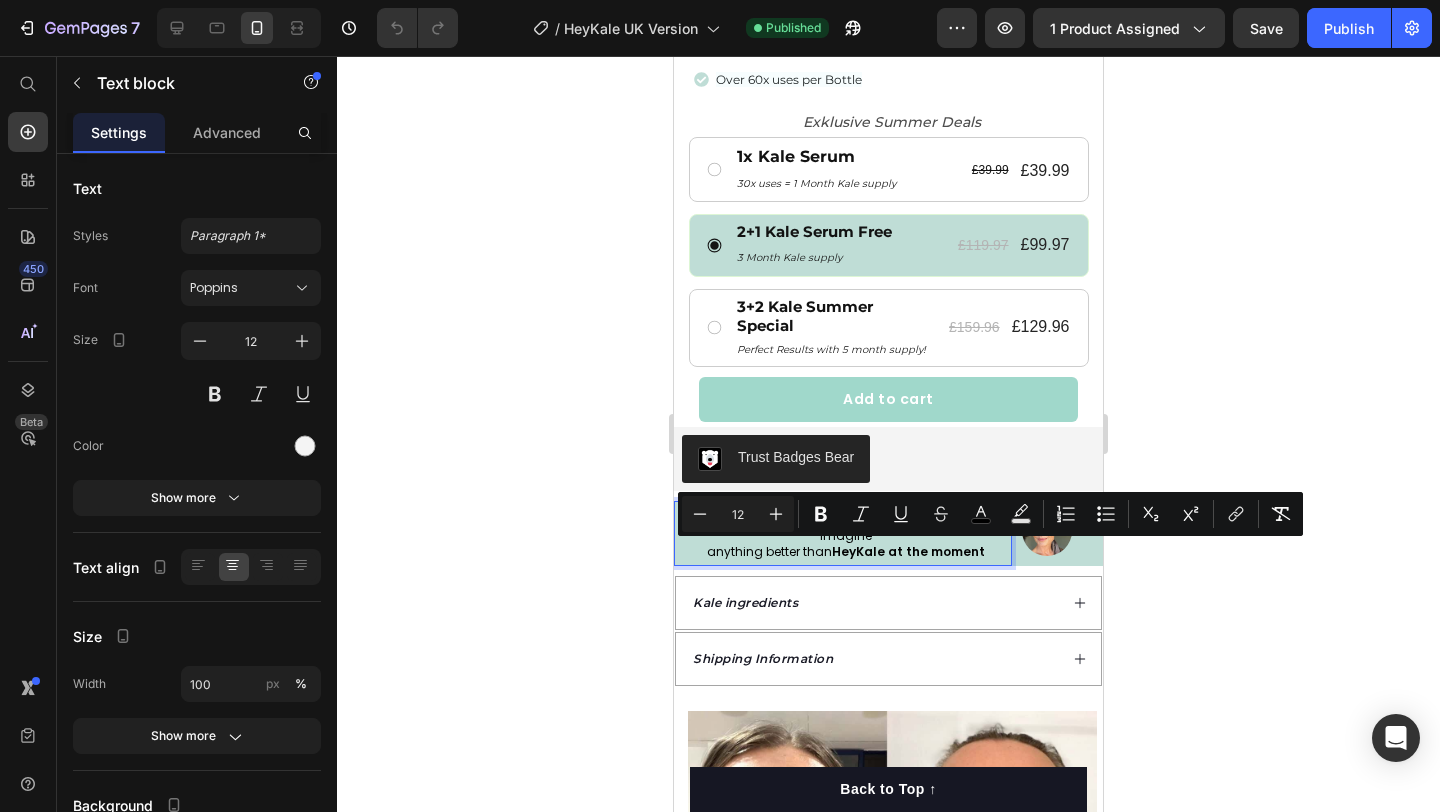 click on "At 51 , I am already struggling with wrinkles. I can't imagine" at bounding box center [846, 528] 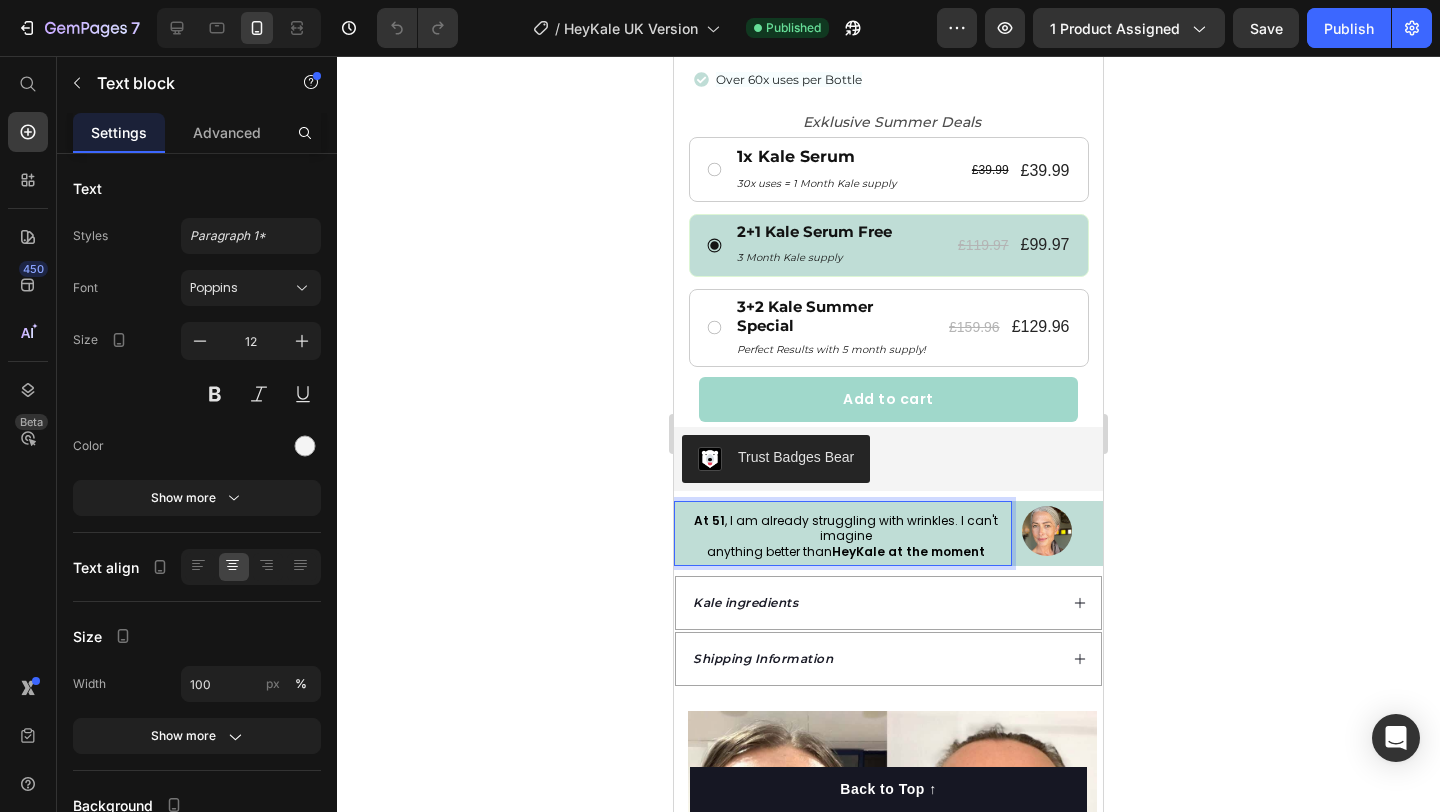 click on "At 51 , I am already struggling with wrinkles. I can't imagine" at bounding box center (845, 528) 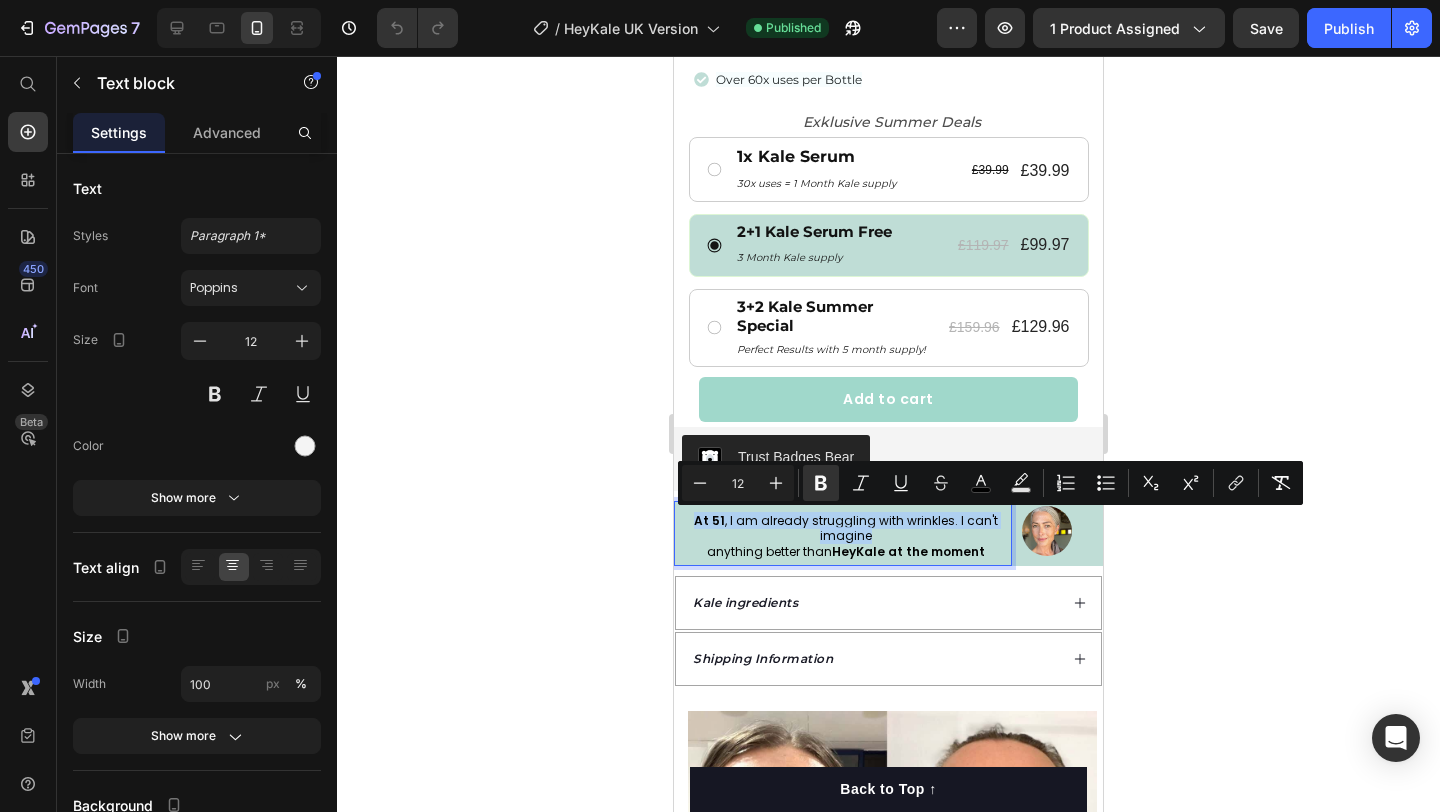 click on "At 51 , I am already struggling with wrinkles. I can't imagine" at bounding box center (845, 528) 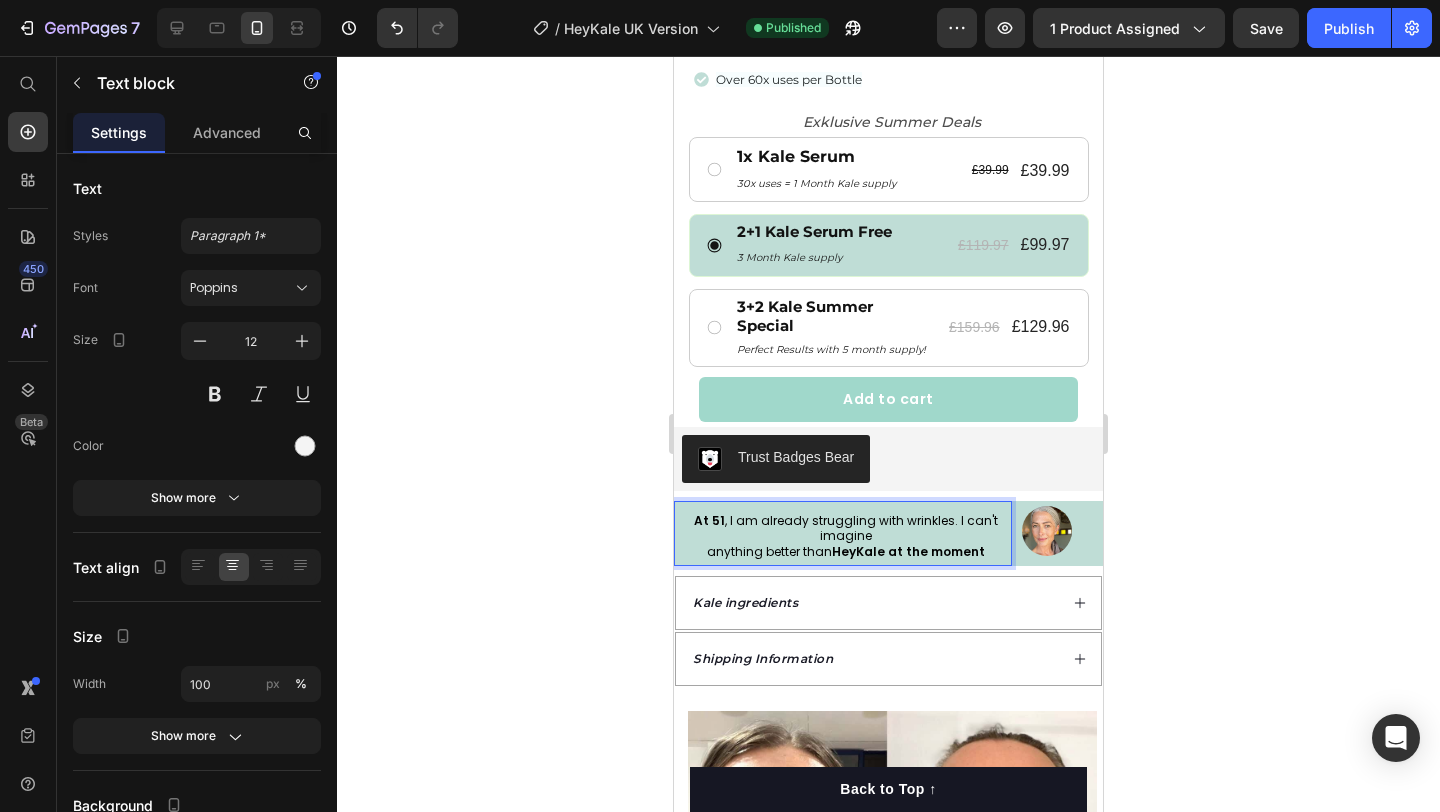 click on "anything better than  HeyKale at the moment" at bounding box center [845, 552] 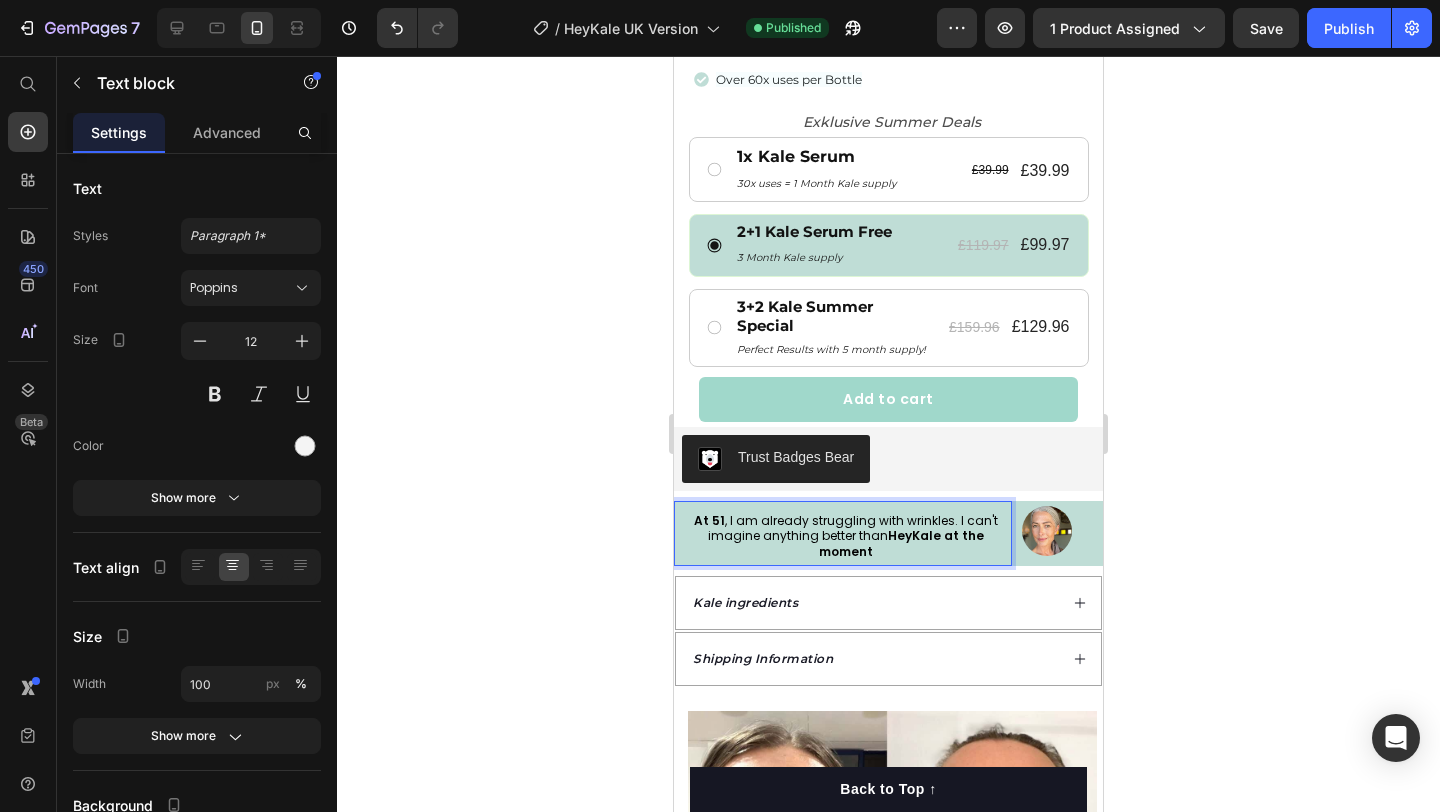 click 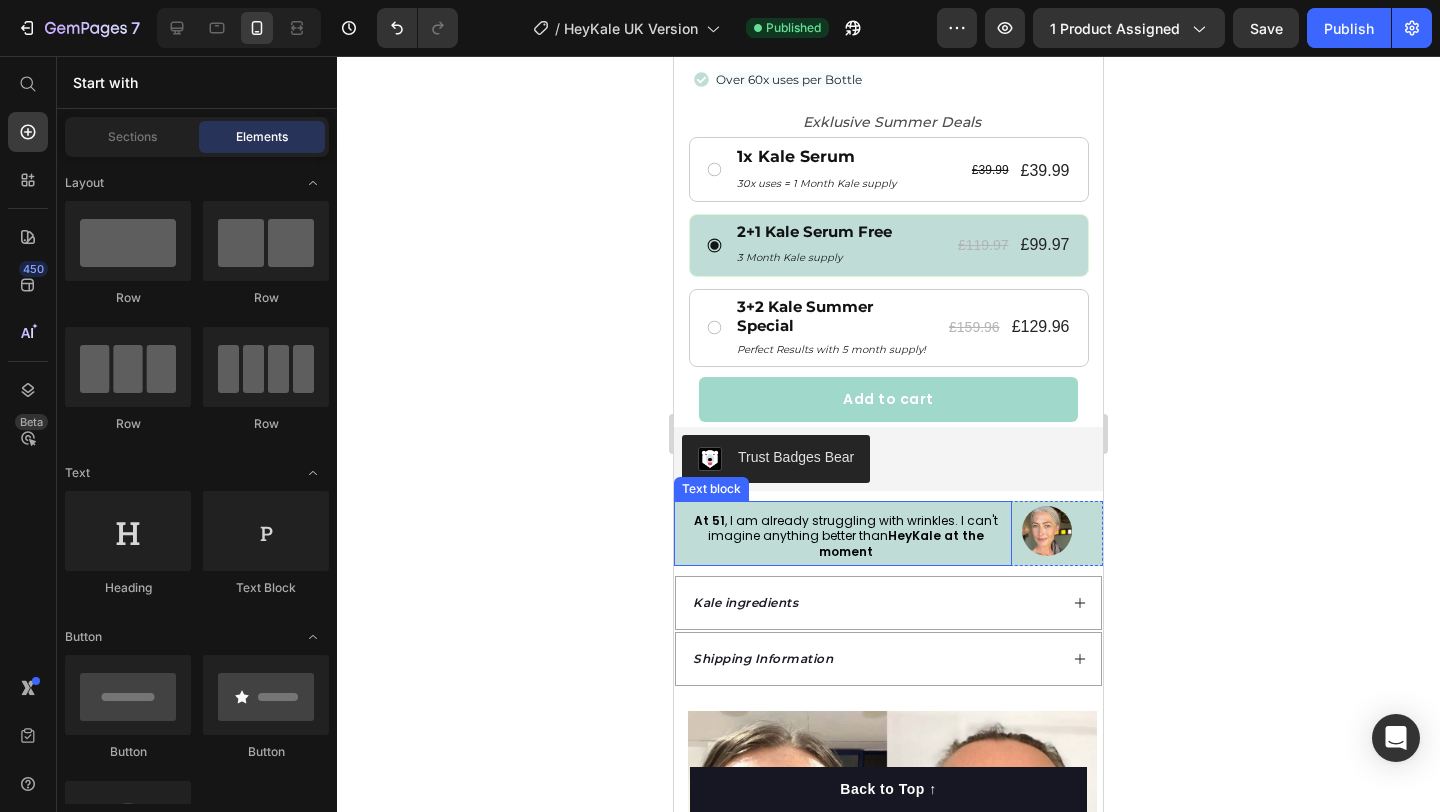 click on "At 51 , I am already struggling with wrinkles. I can't imagine anything better than  HeyKale at the moment" at bounding box center (846, 536) 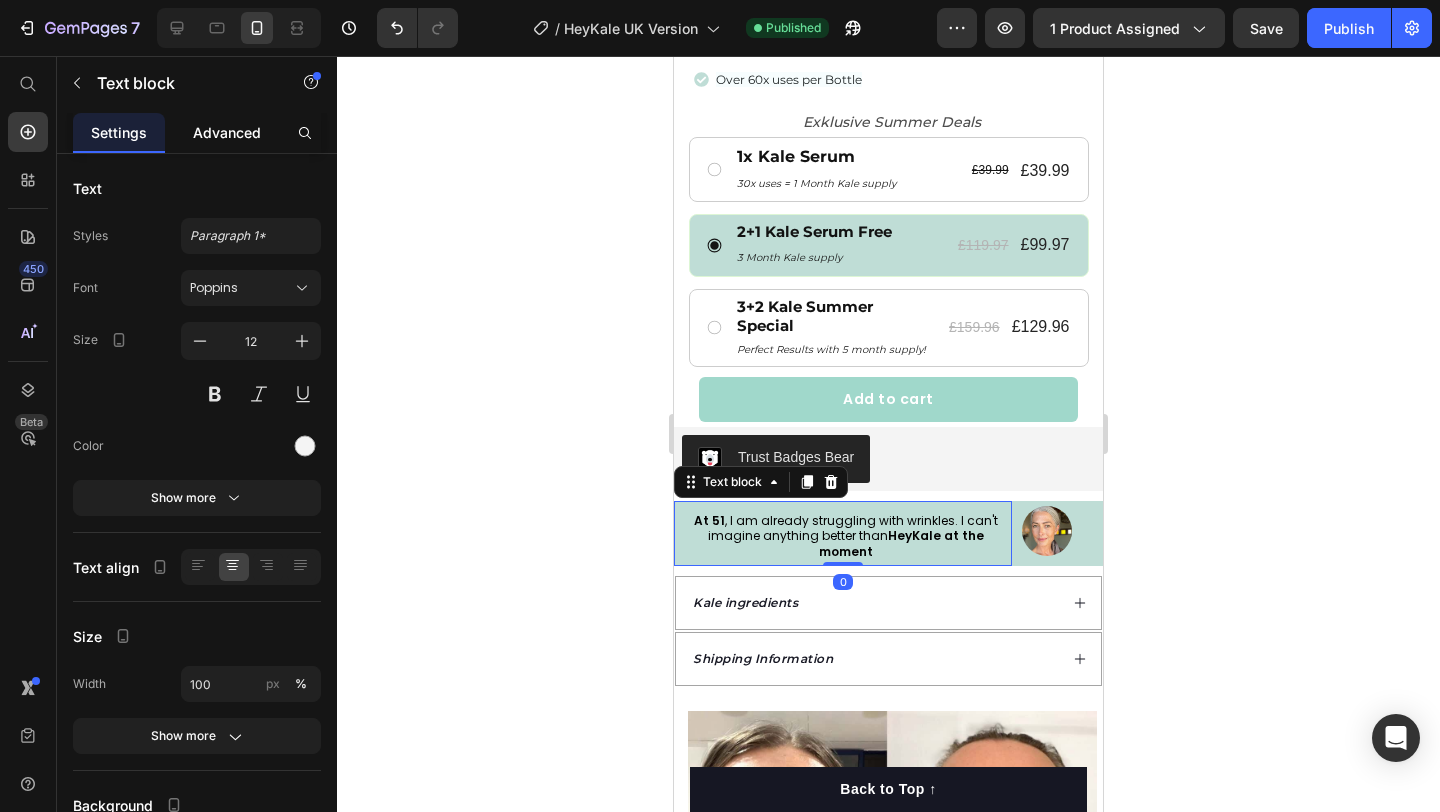 click on "Advanced" 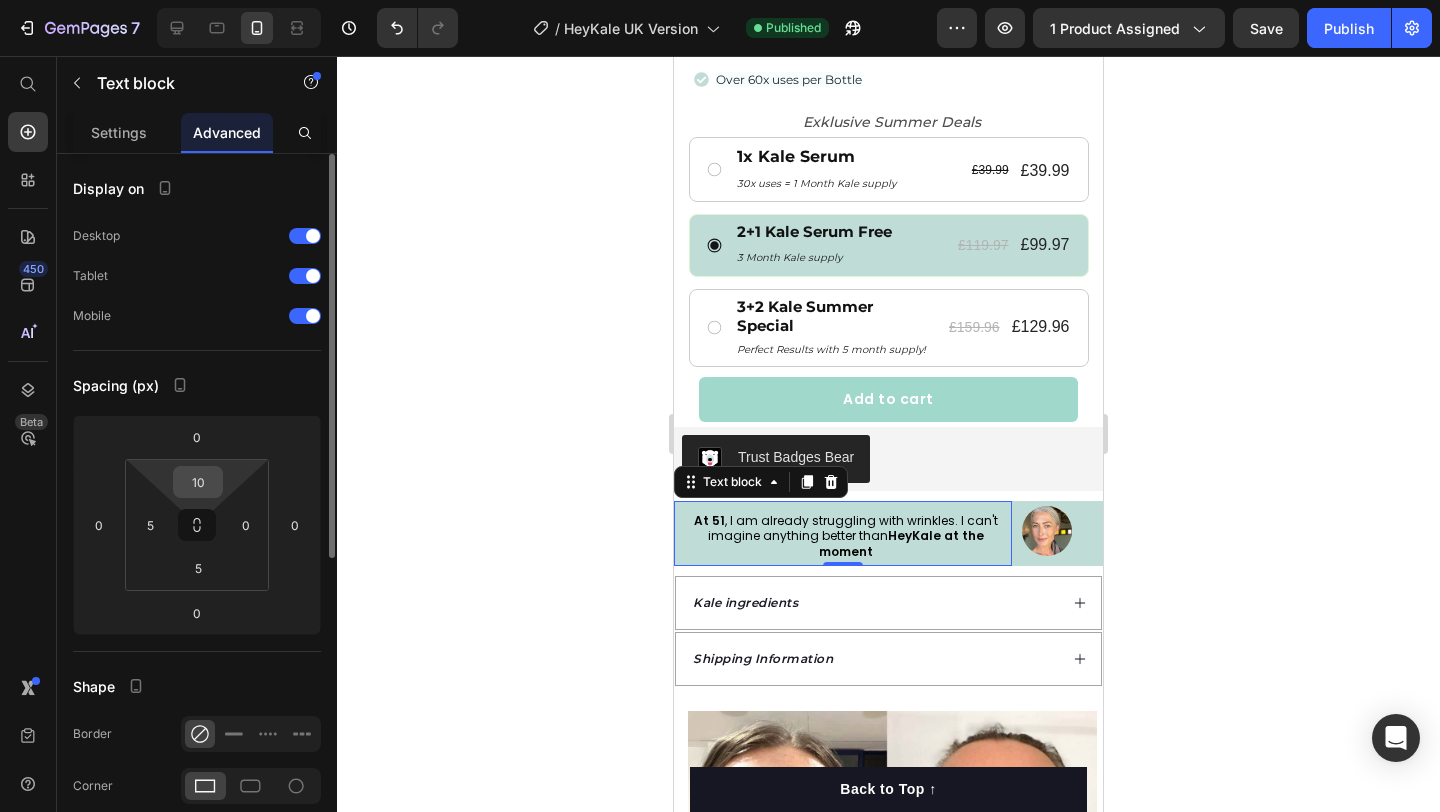 click on "10" at bounding box center (198, 482) 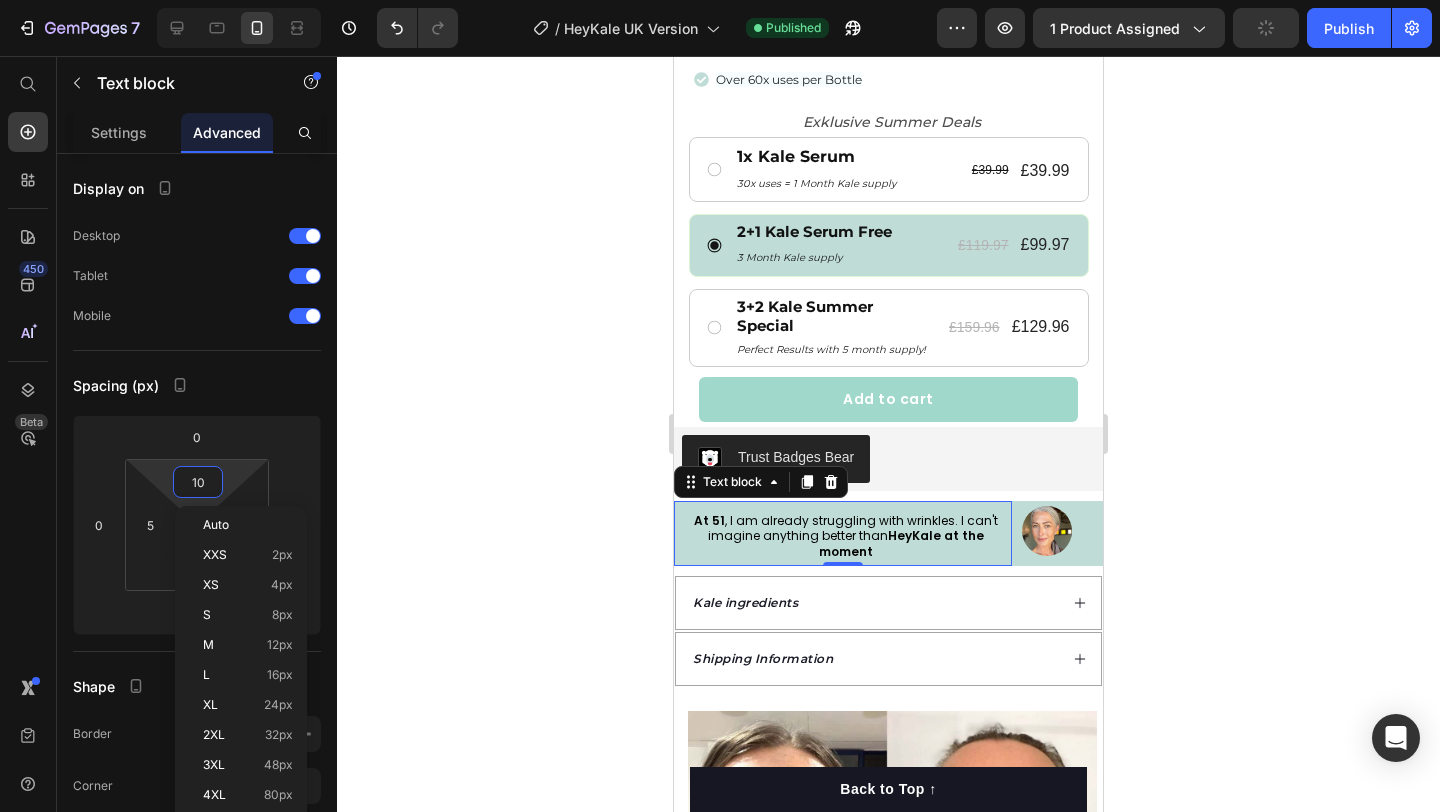 click on "7  Version history  /  HeyKale UK Version Published Preview 1 product assigned  Publish  450 Beta Start with Sections Elements Hero Section Product Detail Brands Trusted Badges Guarantee Product Breakdown How to use Testimonials Compare Bundle FAQs Social Proof Brand Story Product List Collection Blog List Contact Sticky Add to Cart Custom Footer Browse Library 450 Layout
Row
Row
Row
Row Text
Heading
Text Block Button
Button
Button
Sticky Back to top Media
Image" at bounding box center (720, 0) 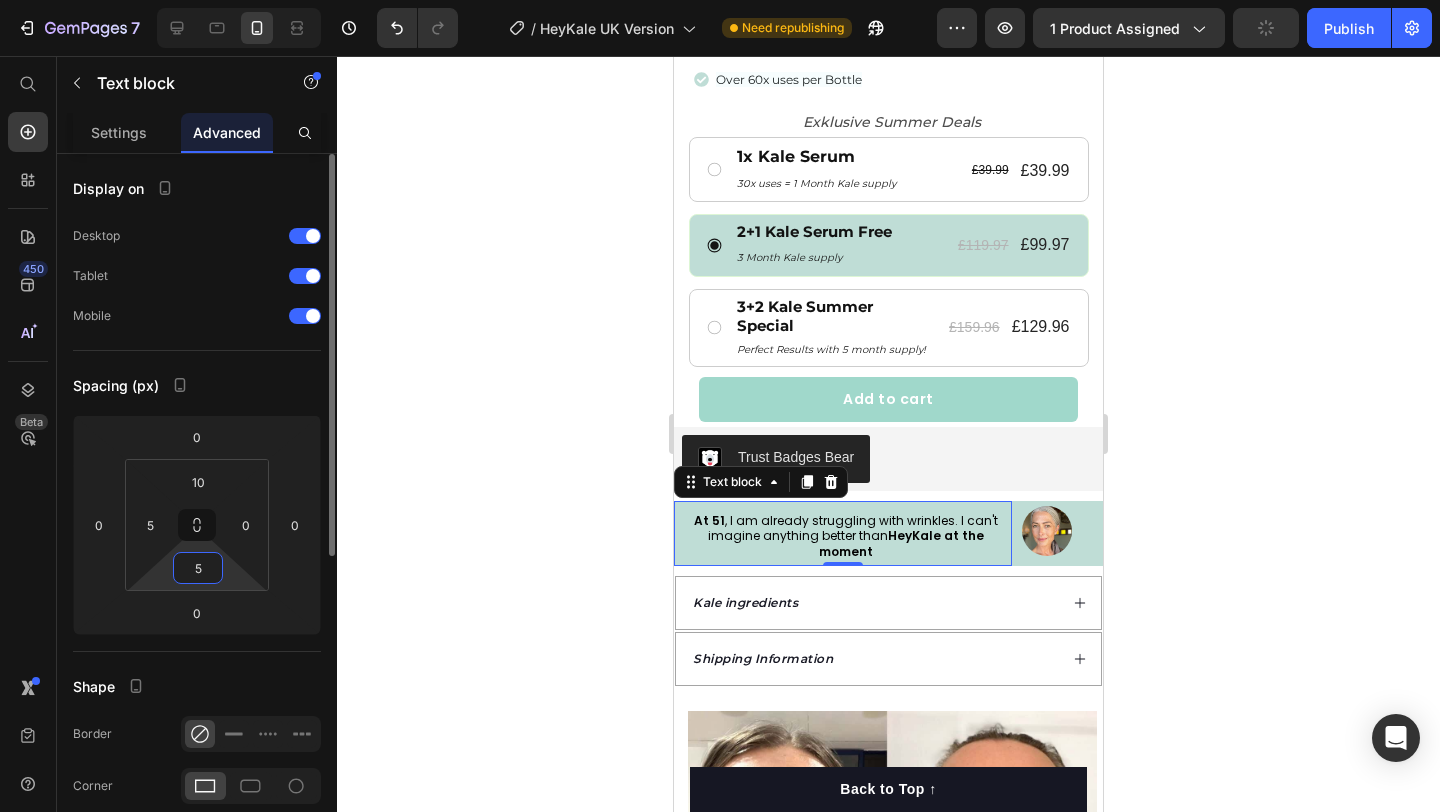 click on "7  Version history  /  HeyKale UK Version Need republishing Preview 1 product assigned  Publish  450 Beta Start with Sections Elements Hero Section Product Detail Brands Trusted Badges Guarantee Product Breakdown How to use Testimonials Compare Bundle FAQs Social Proof Brand Story Product List Collection Blog List Contact Sticky Add to Cart Custom Footer Browse Library 450 Layout
Row
Row
Row
Row Text
Heading
Text Block Button
Button
Button
Sticky Back to top Media" at bounding box center (720, 0) 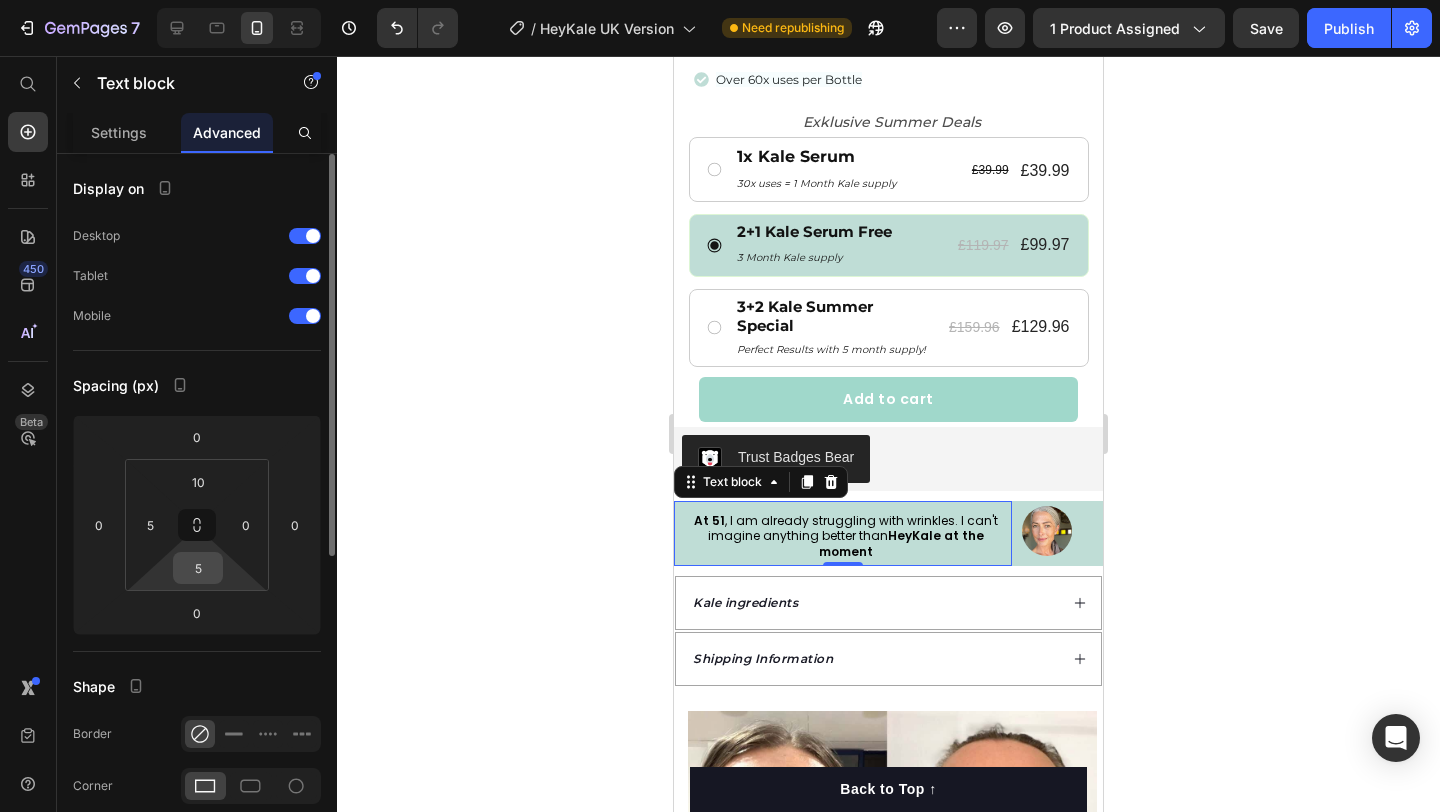 click on "5" at bounding box center (198, 568) 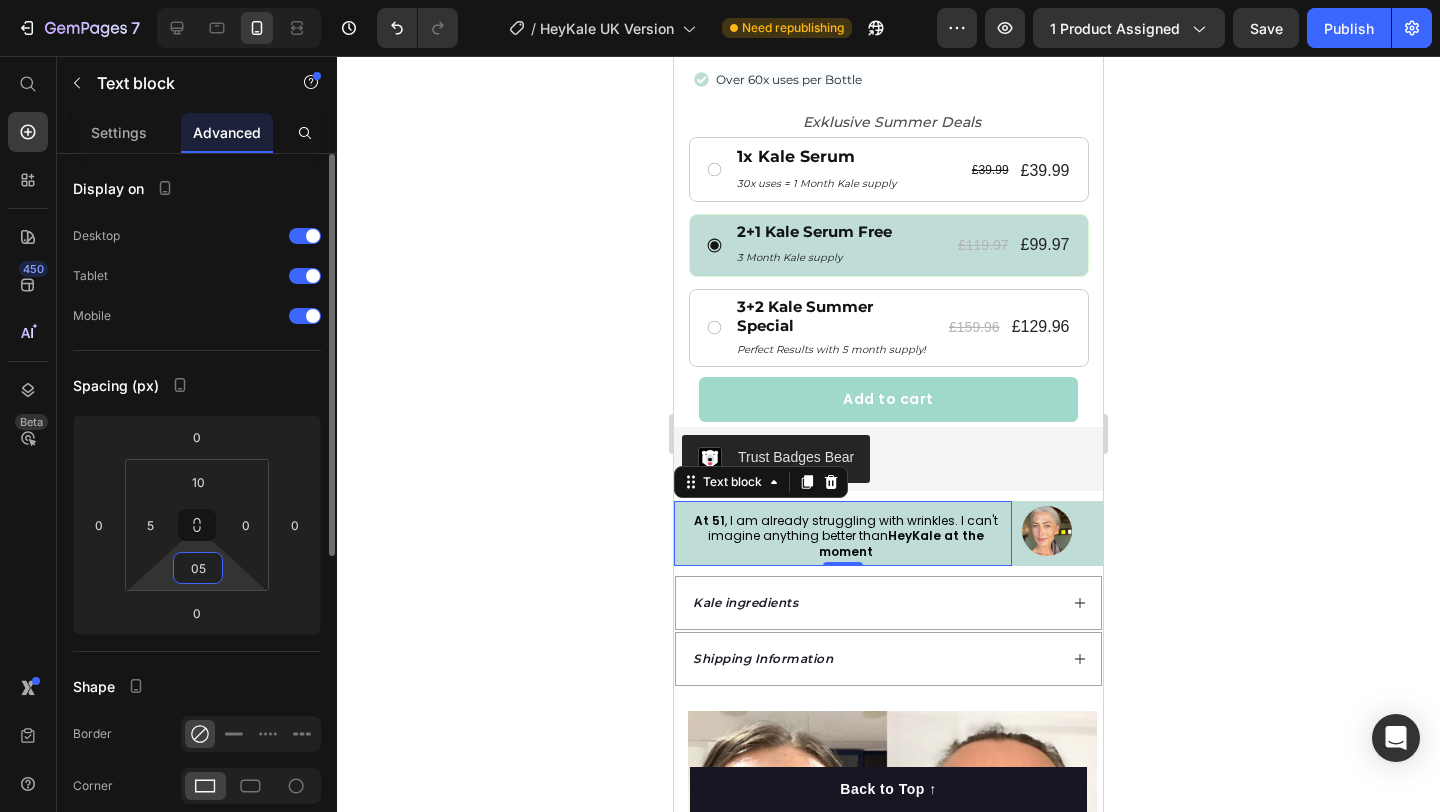 type on "5" 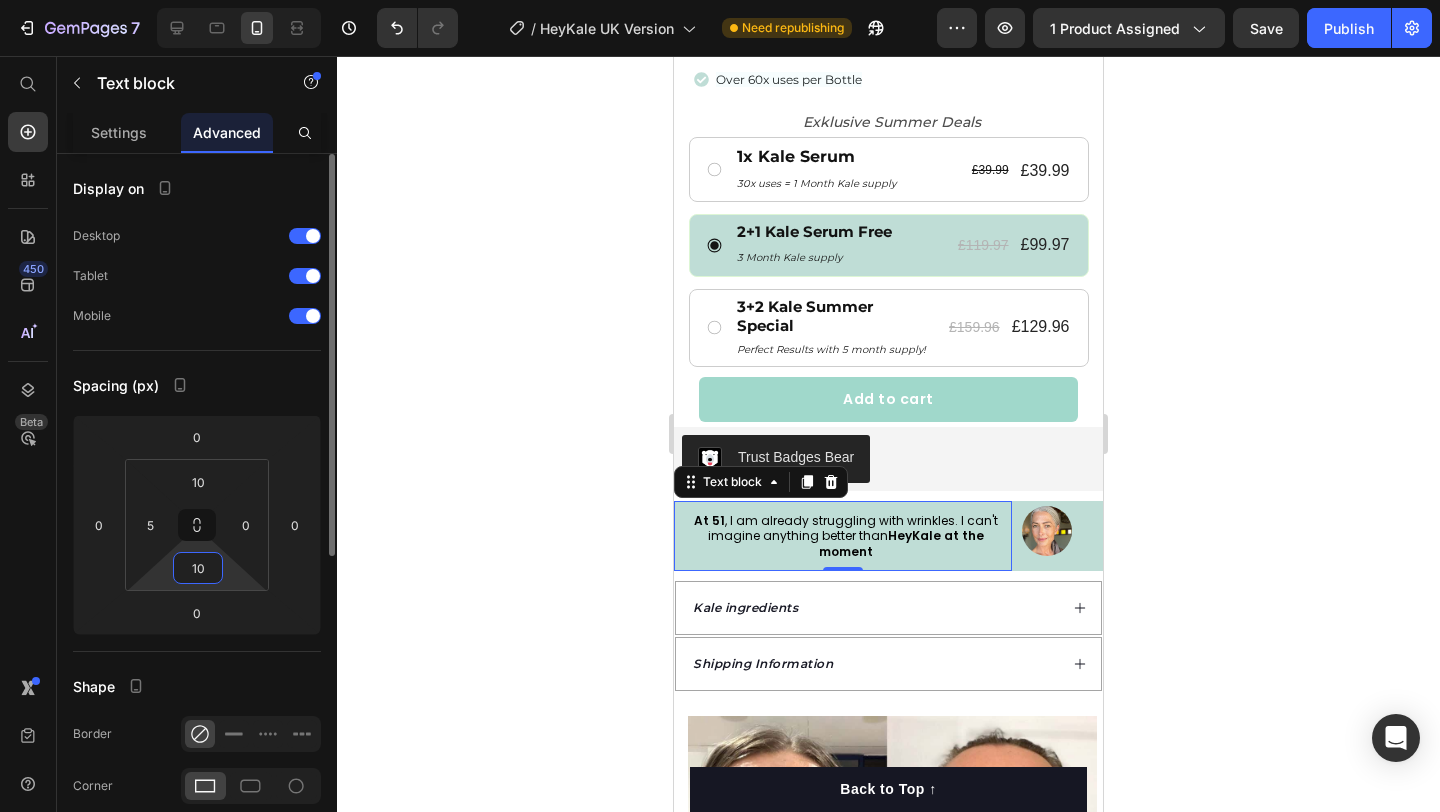 type on "1" 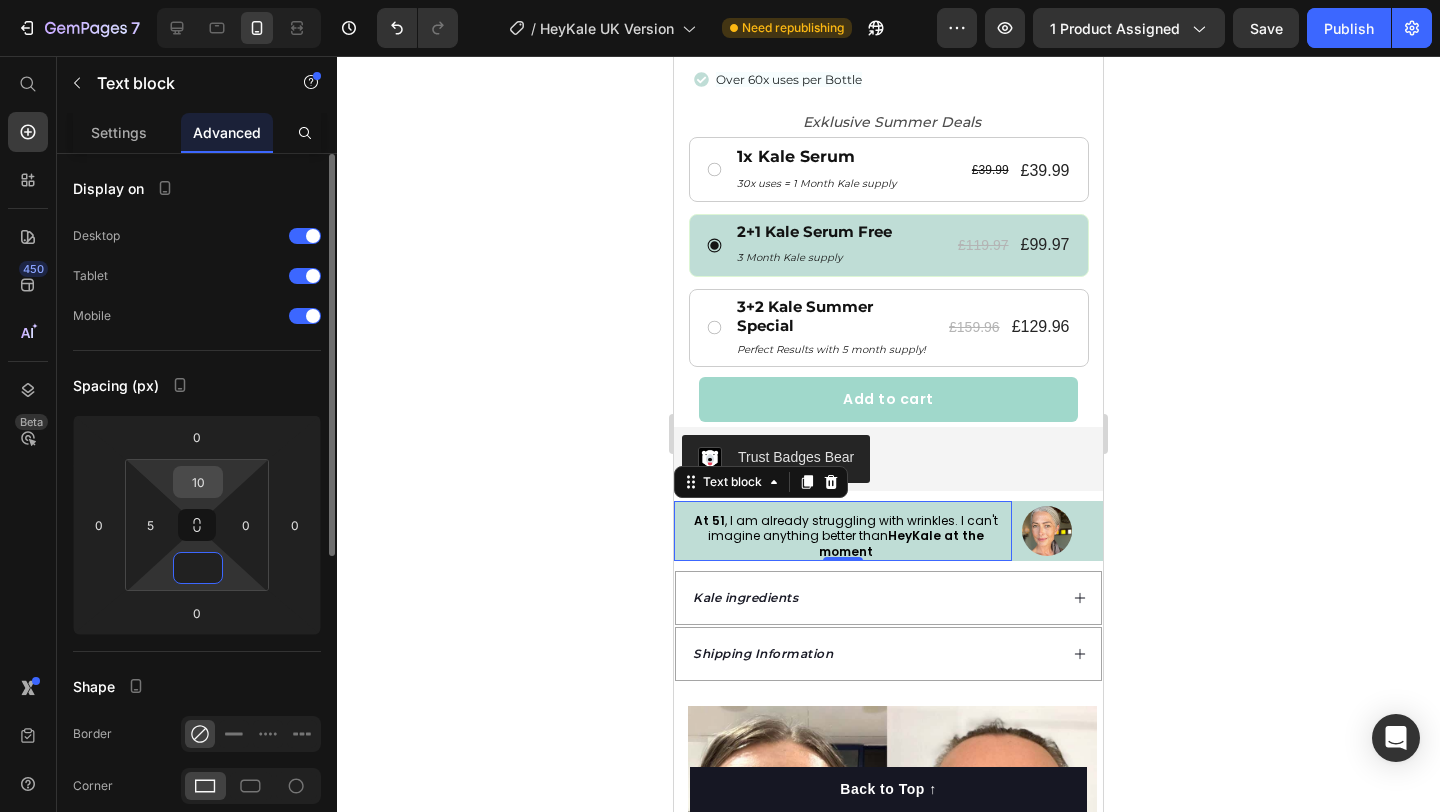type on "0" 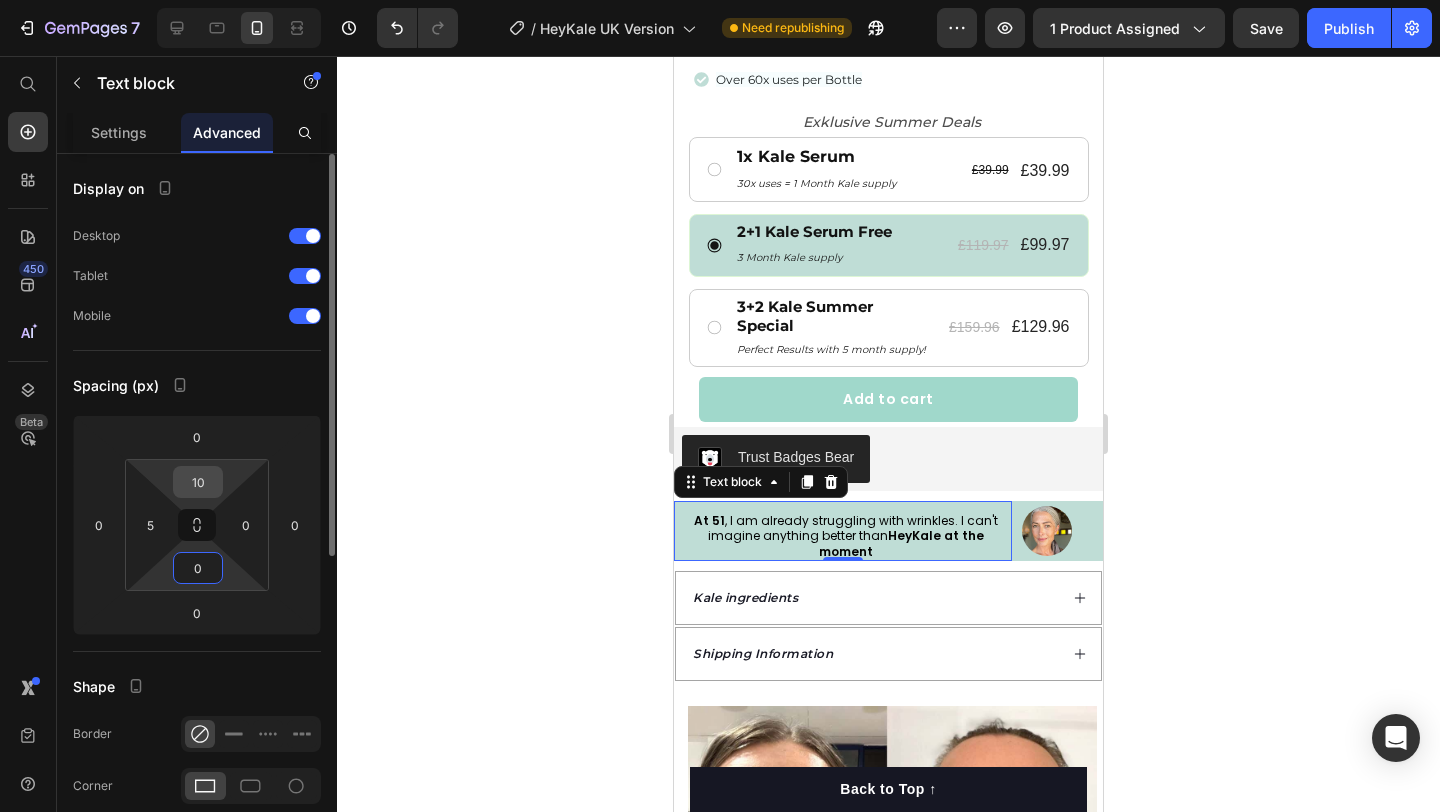 click on "10" at bounding box center (198, 482) 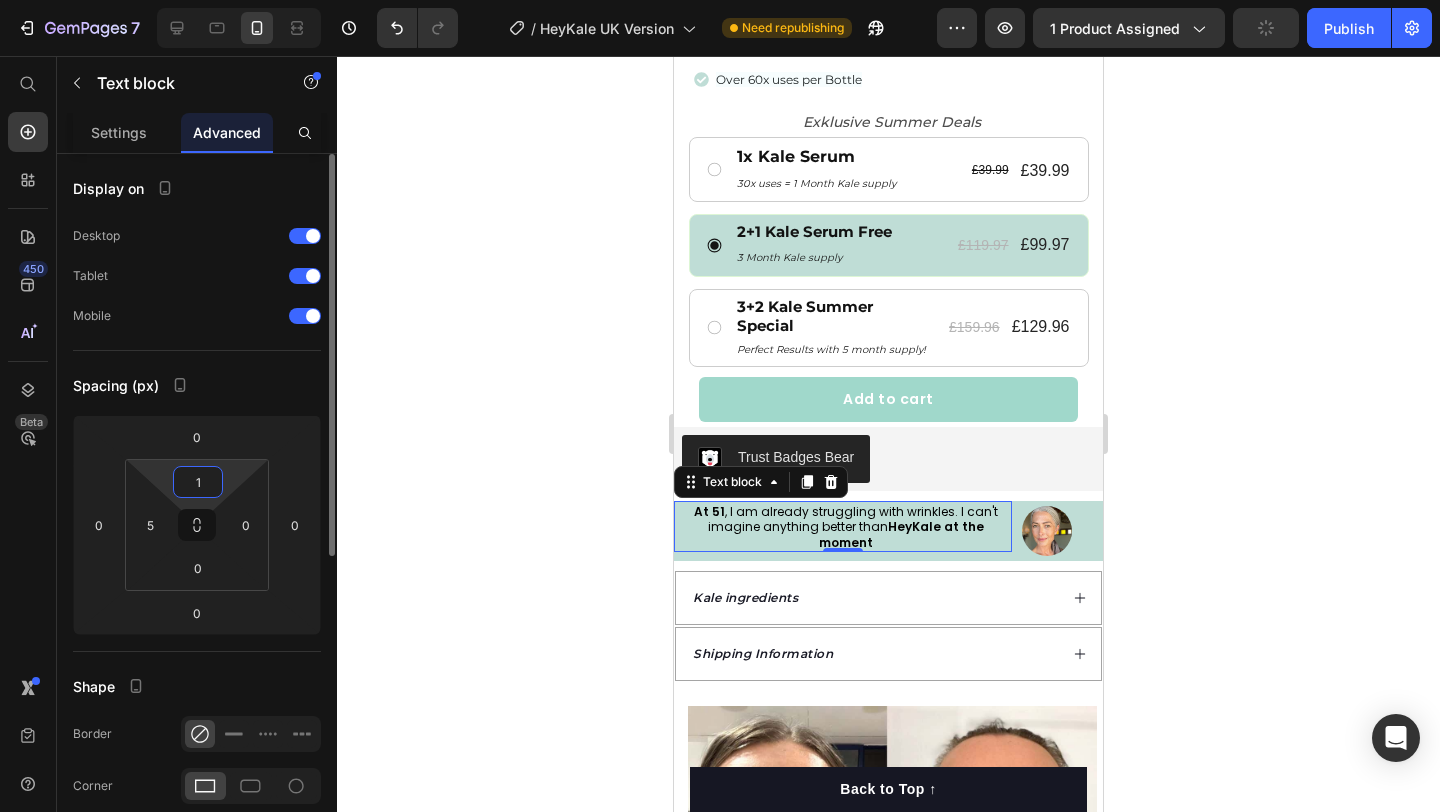 type on "15" 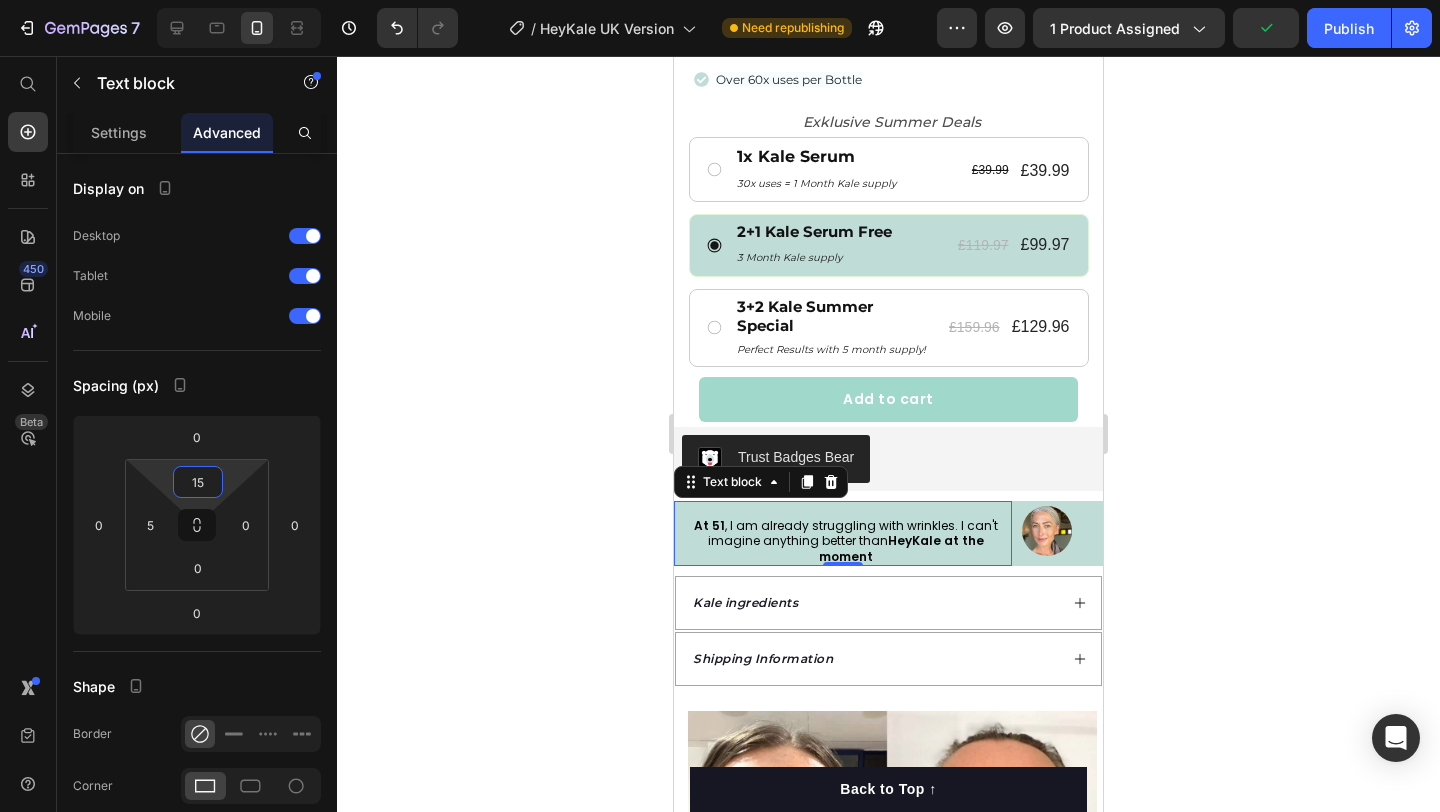 click 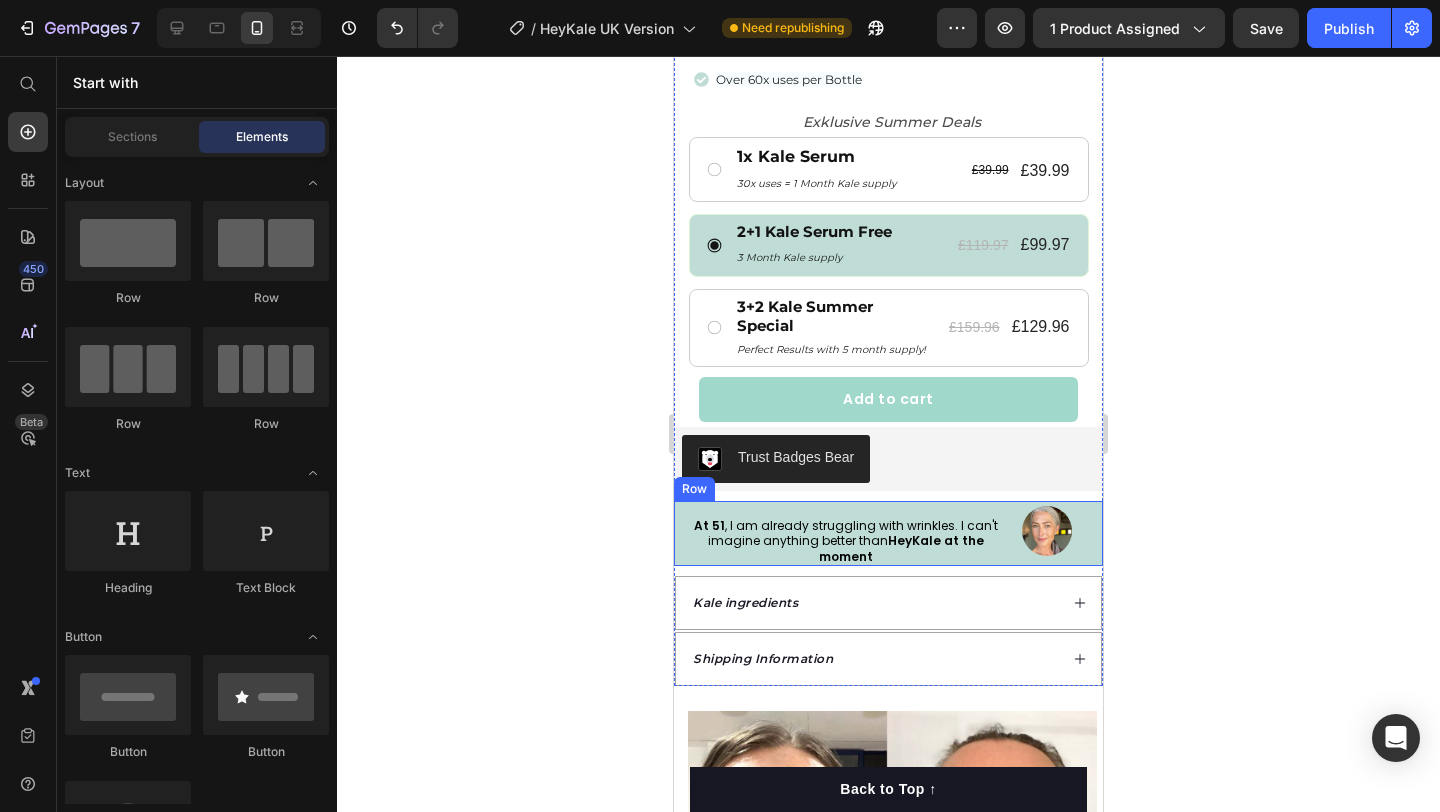 click on "At 51 , I am already struggling with wrinkles. I can't imagine anything better than  HeyKale at the moment Text block Image Row" at bounding box center [888, 534] 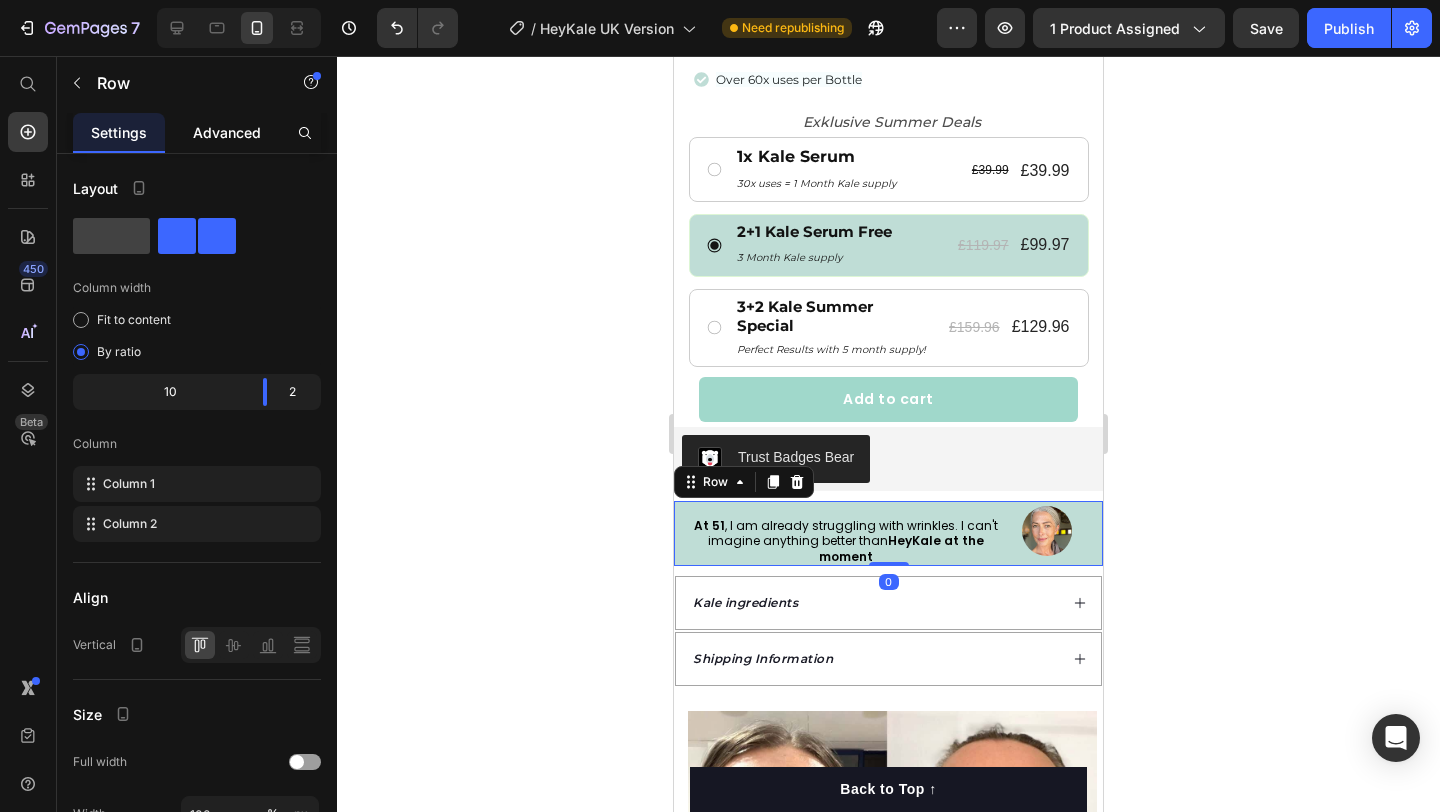 click on "Advanced" at bounding box center (227, 132) 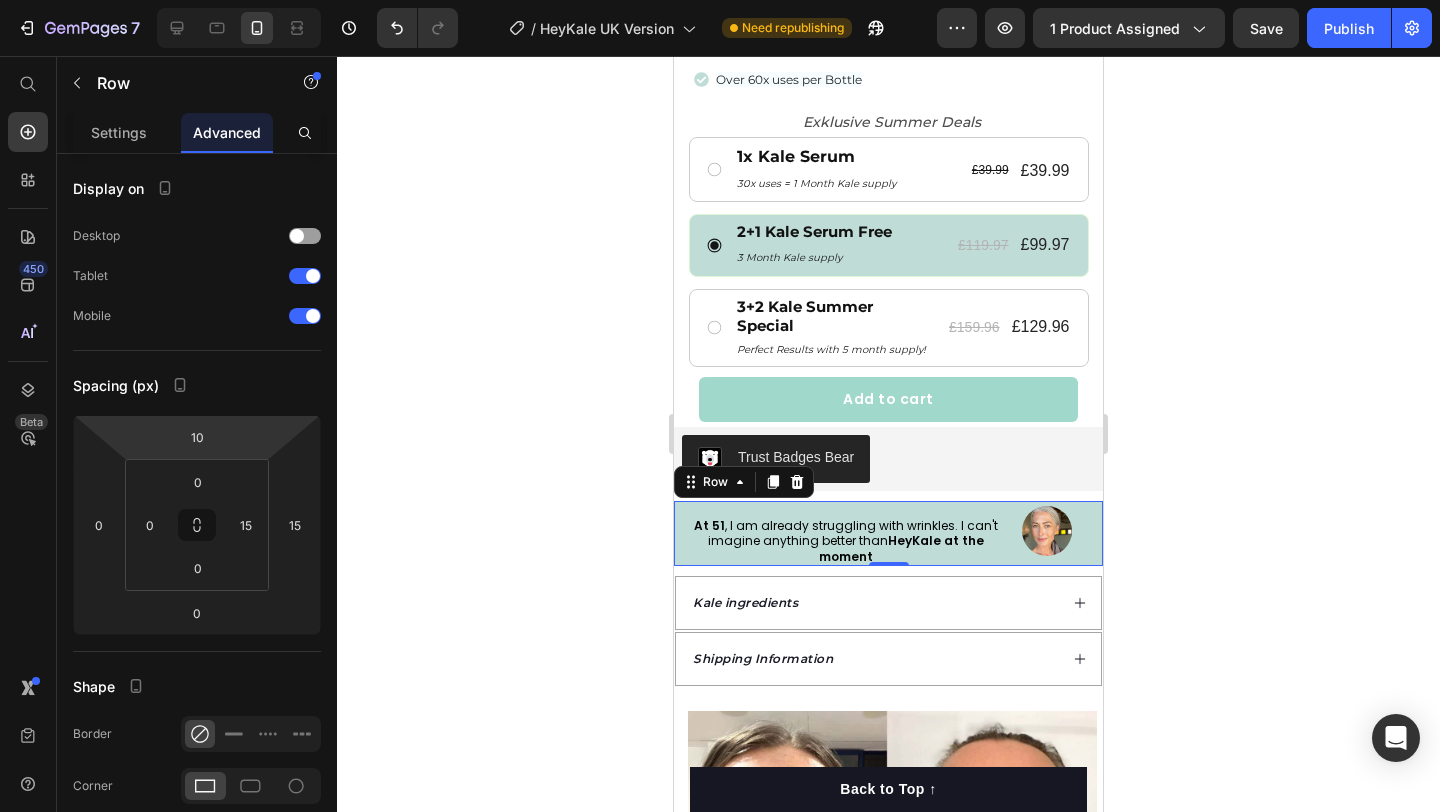 click on "Publish" at bounding box center [1349, 28] 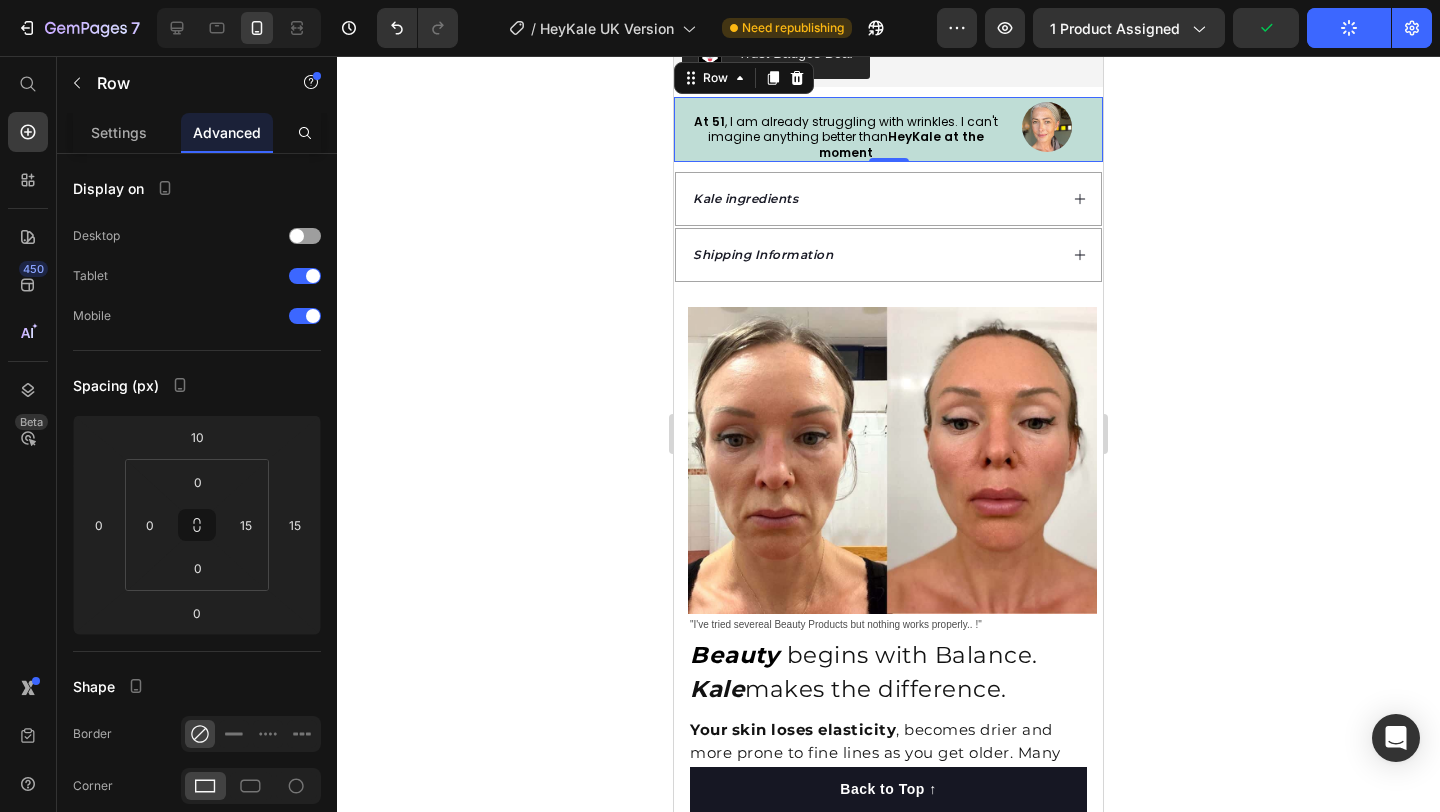 scroll, scrollTop: 1187, scrollLeft: 0, axis: vertical 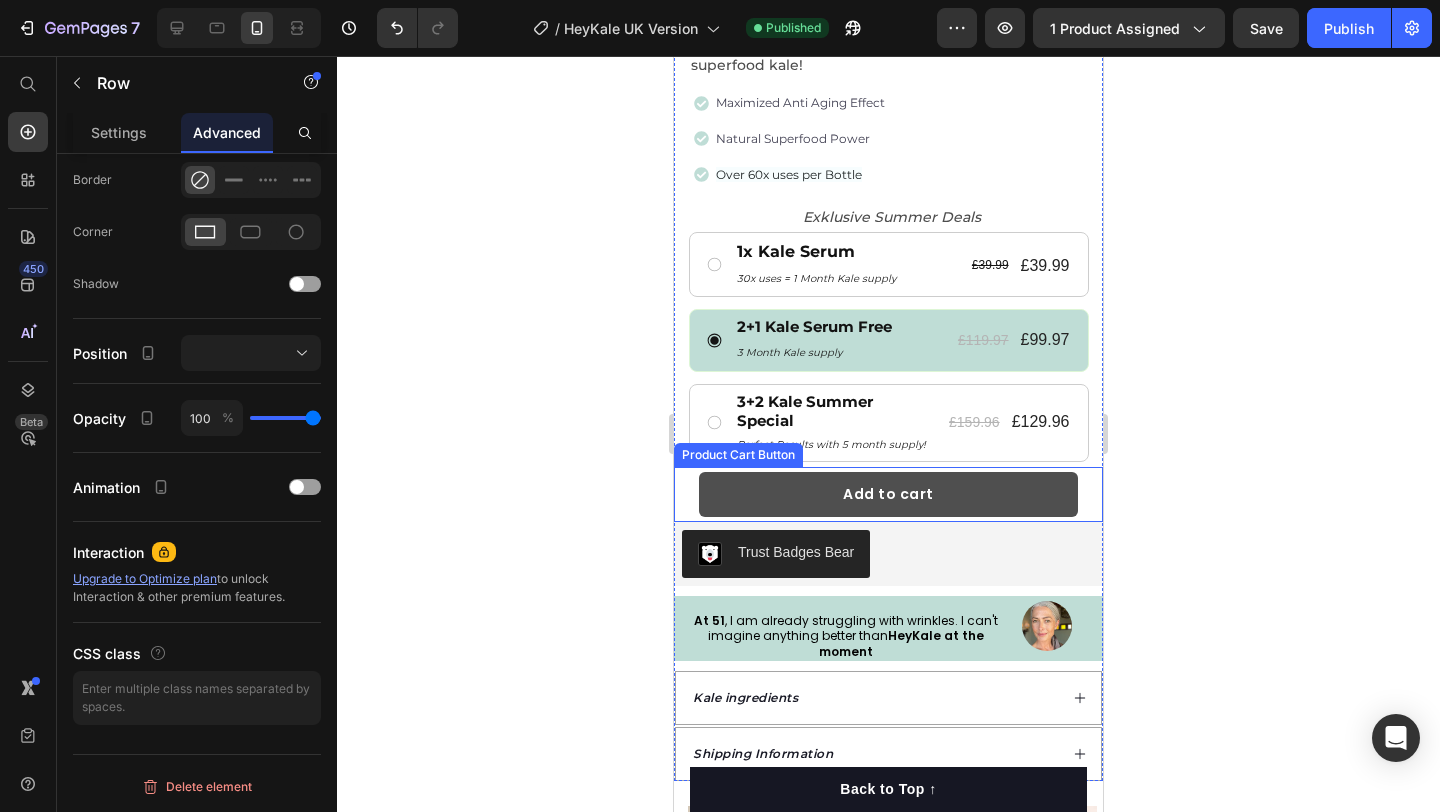 click on "Add to cart" at bounding box center [888, 494] 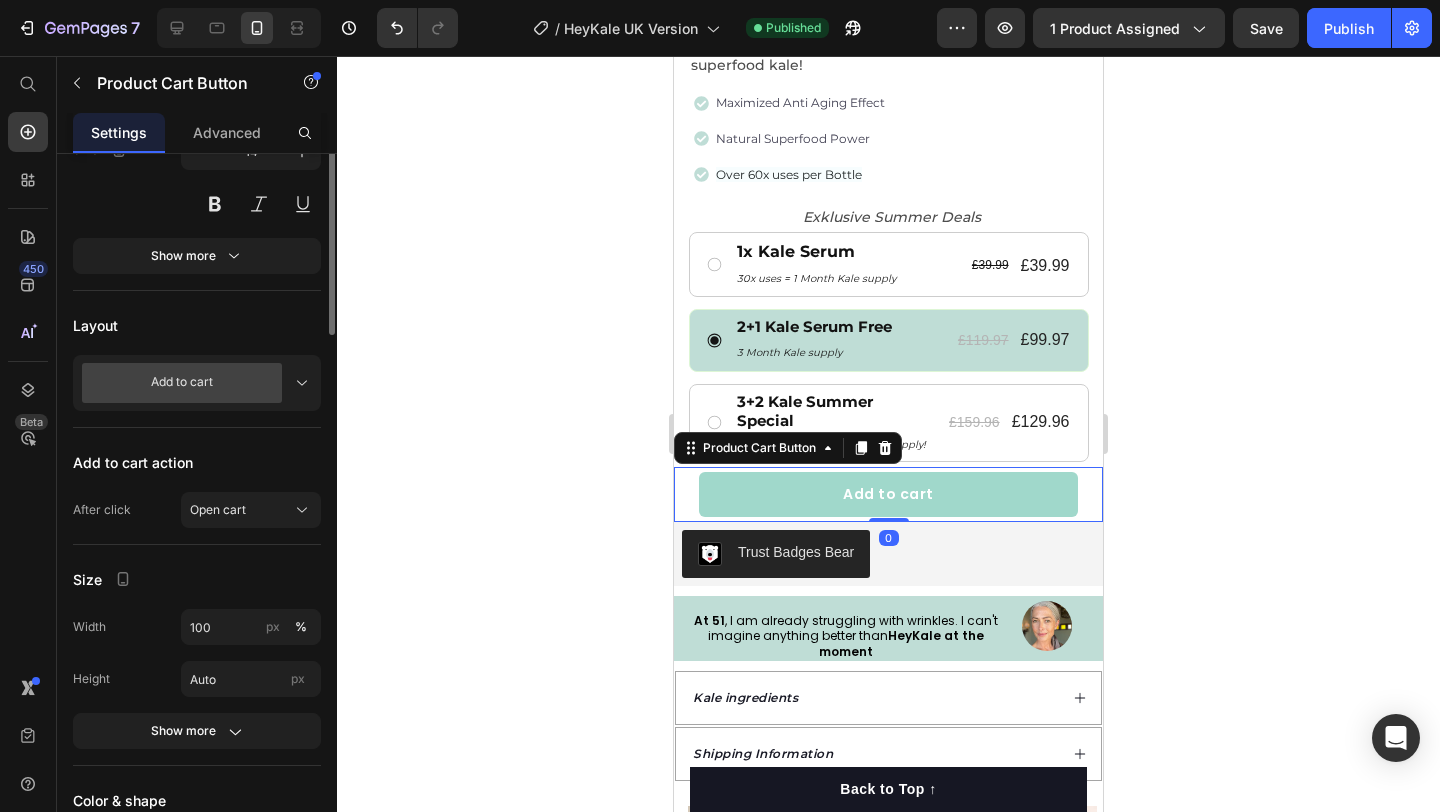scroll, scrollTop: 423, scrollLeft: 0, axis: vertical 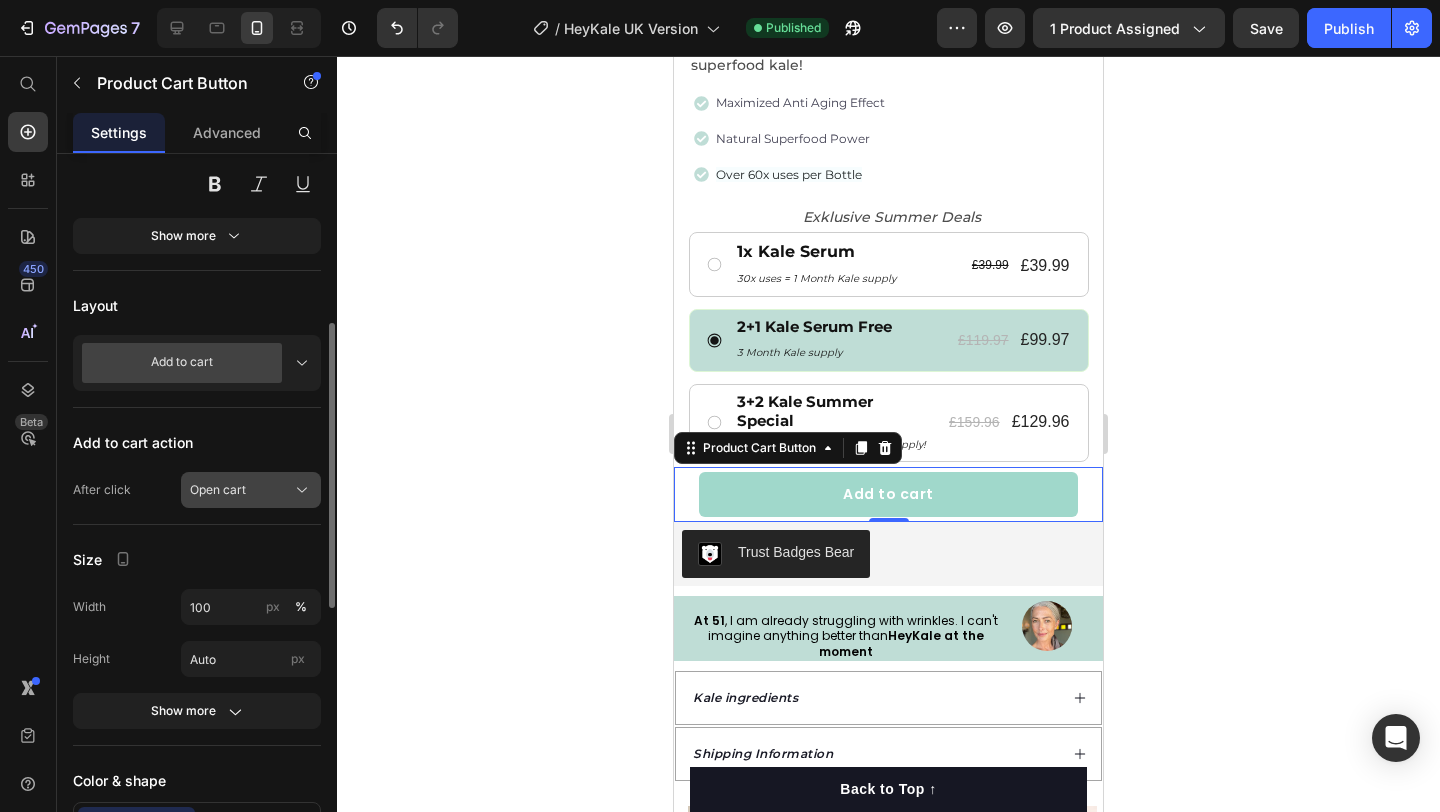 click on "Open cart" at bounding box center [251, 490] 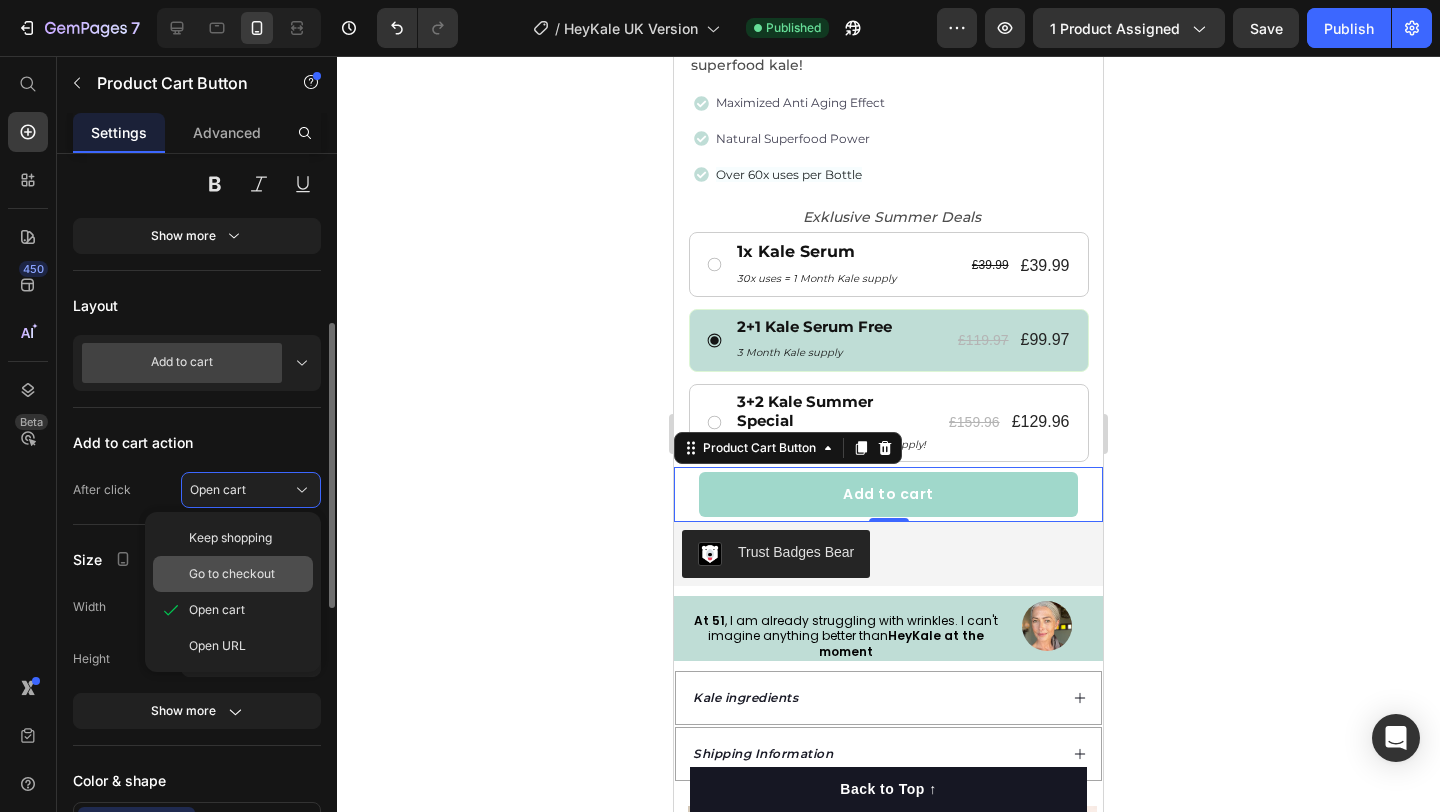 click on "Go to checkout" at bounding box center (232, 574) 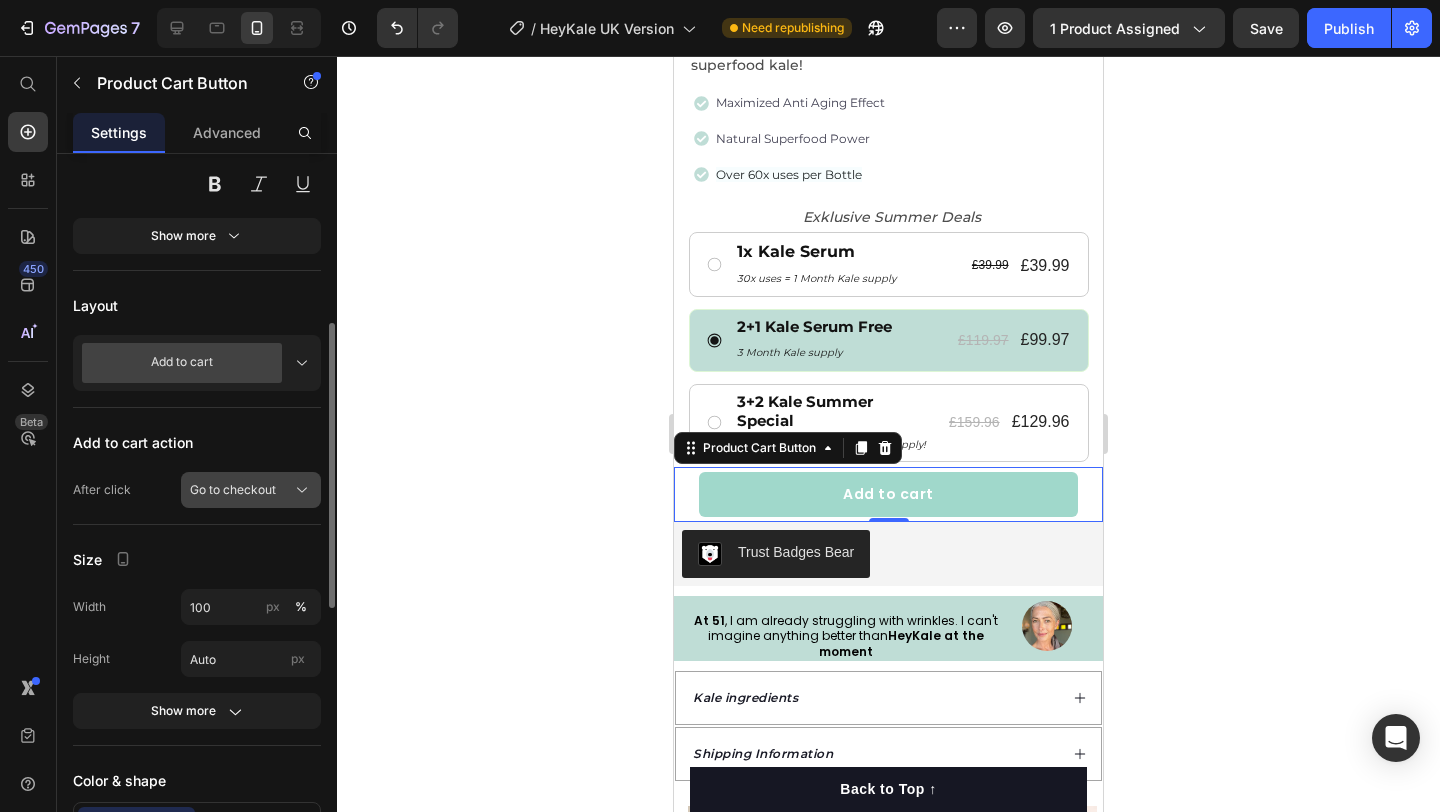 click on "Go to checkout" at bounding box center [233, 490] 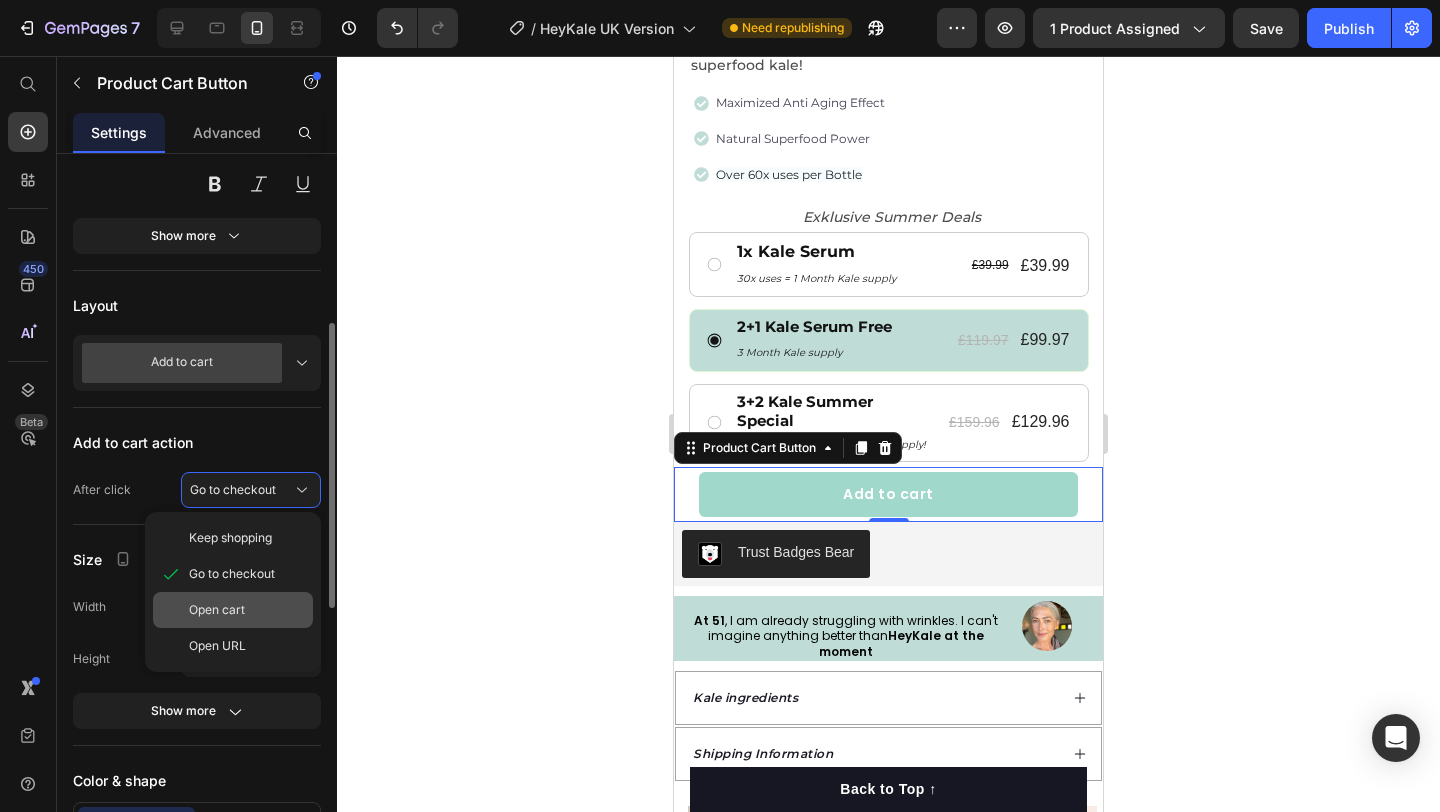 click on "Open cart" at bounding box center (217, 610) 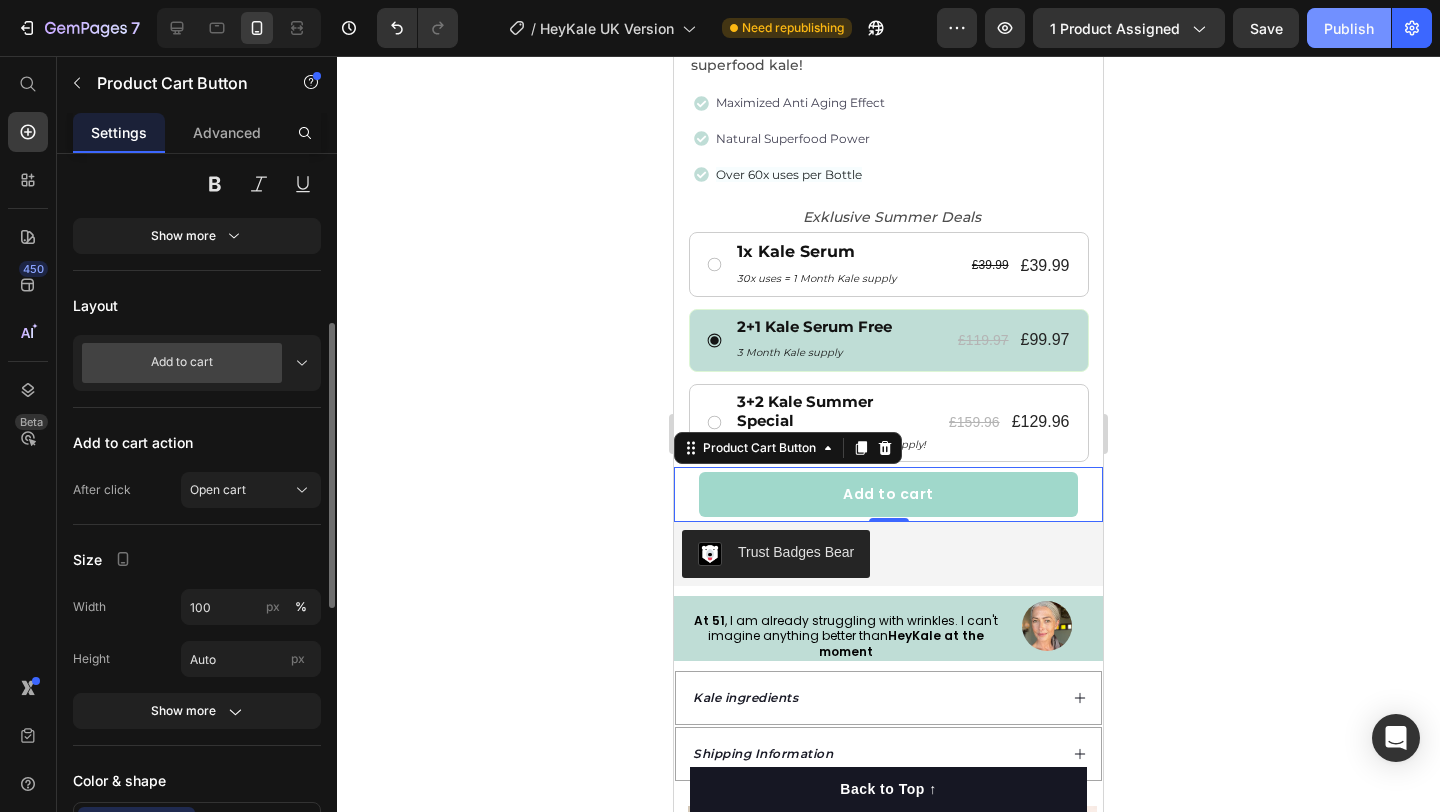 click on "Publish" at bounding box center (1349, 28) 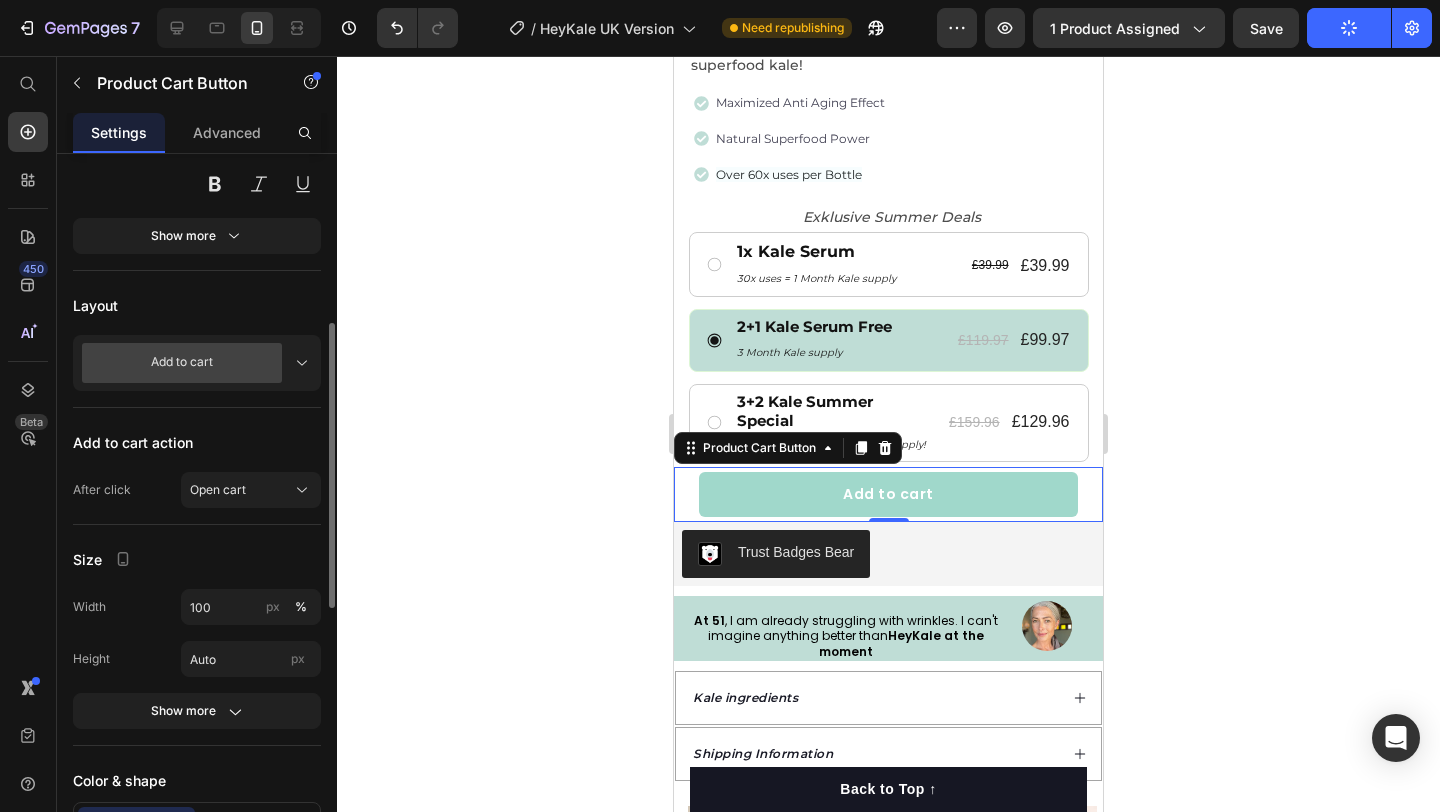 click 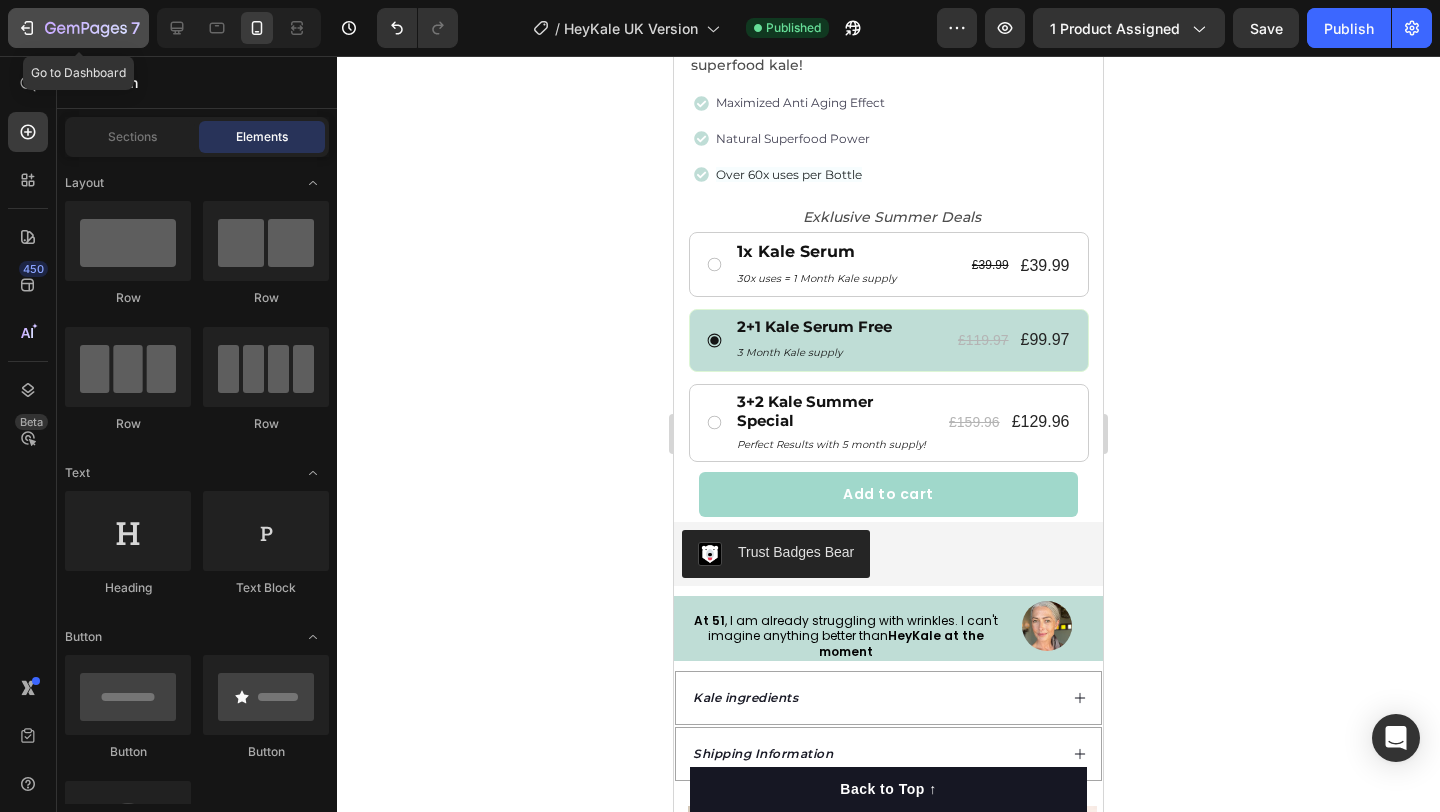 click on "7" at bounding box center (78, 28) 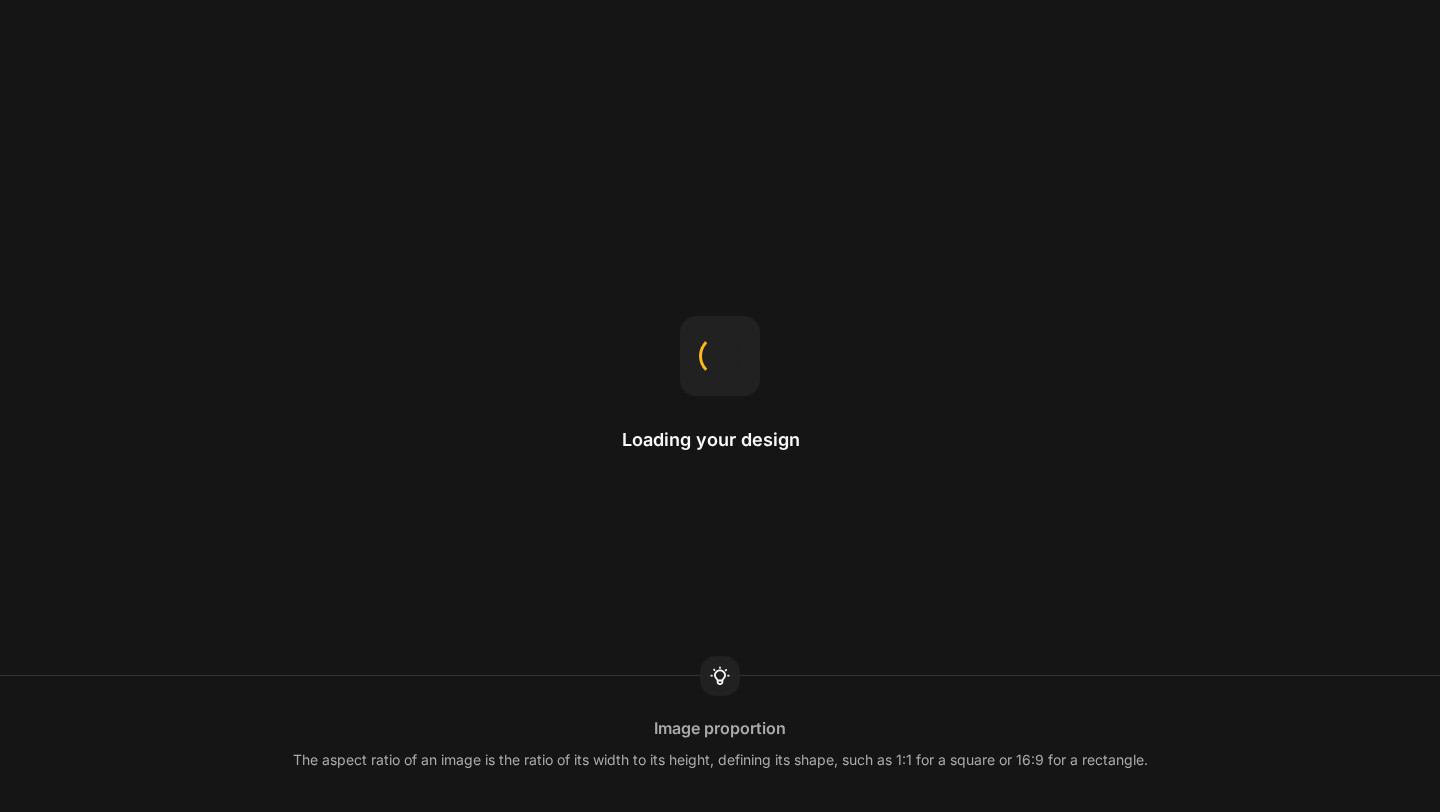scroll, scrollTop: 0, scrollLeft: 0, axis: both 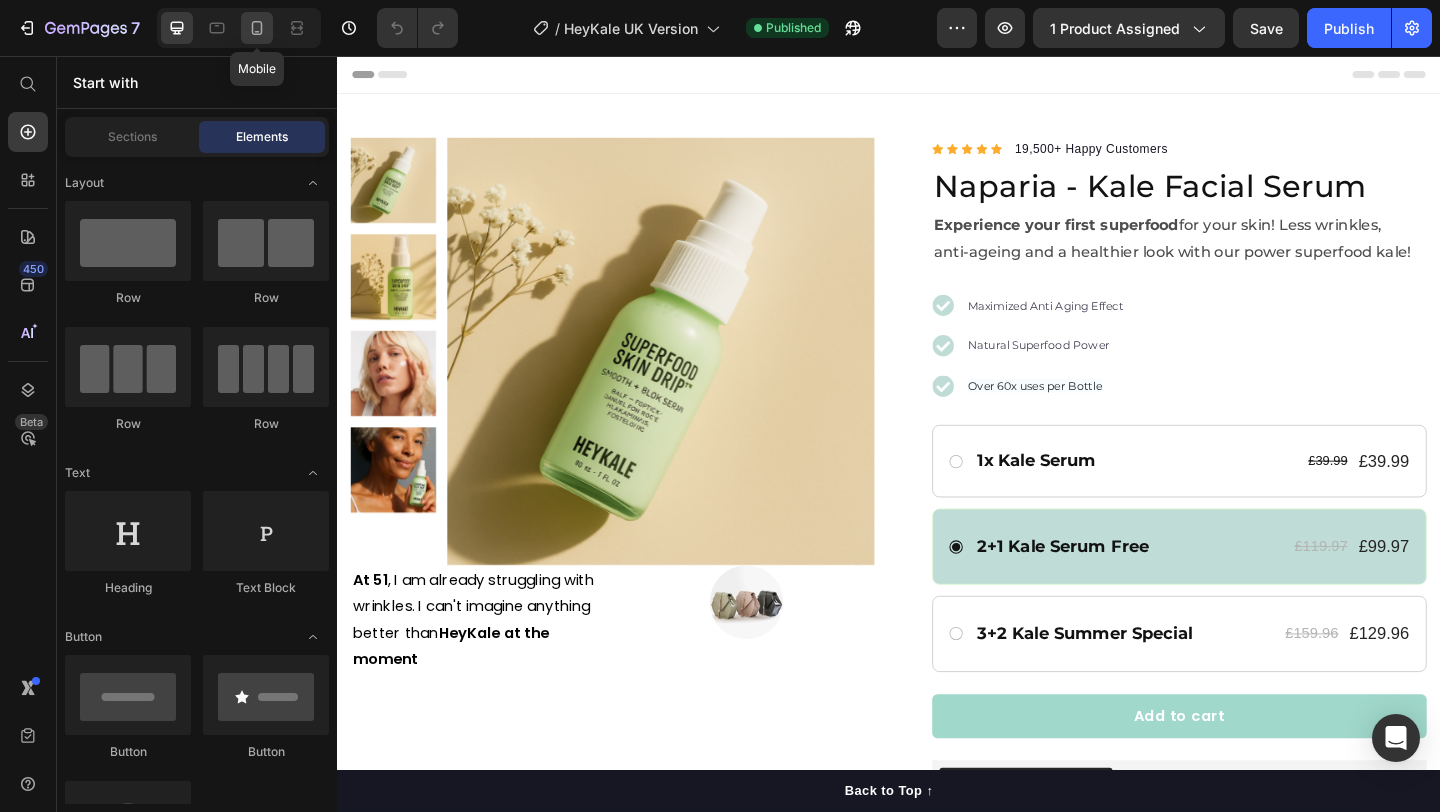 click 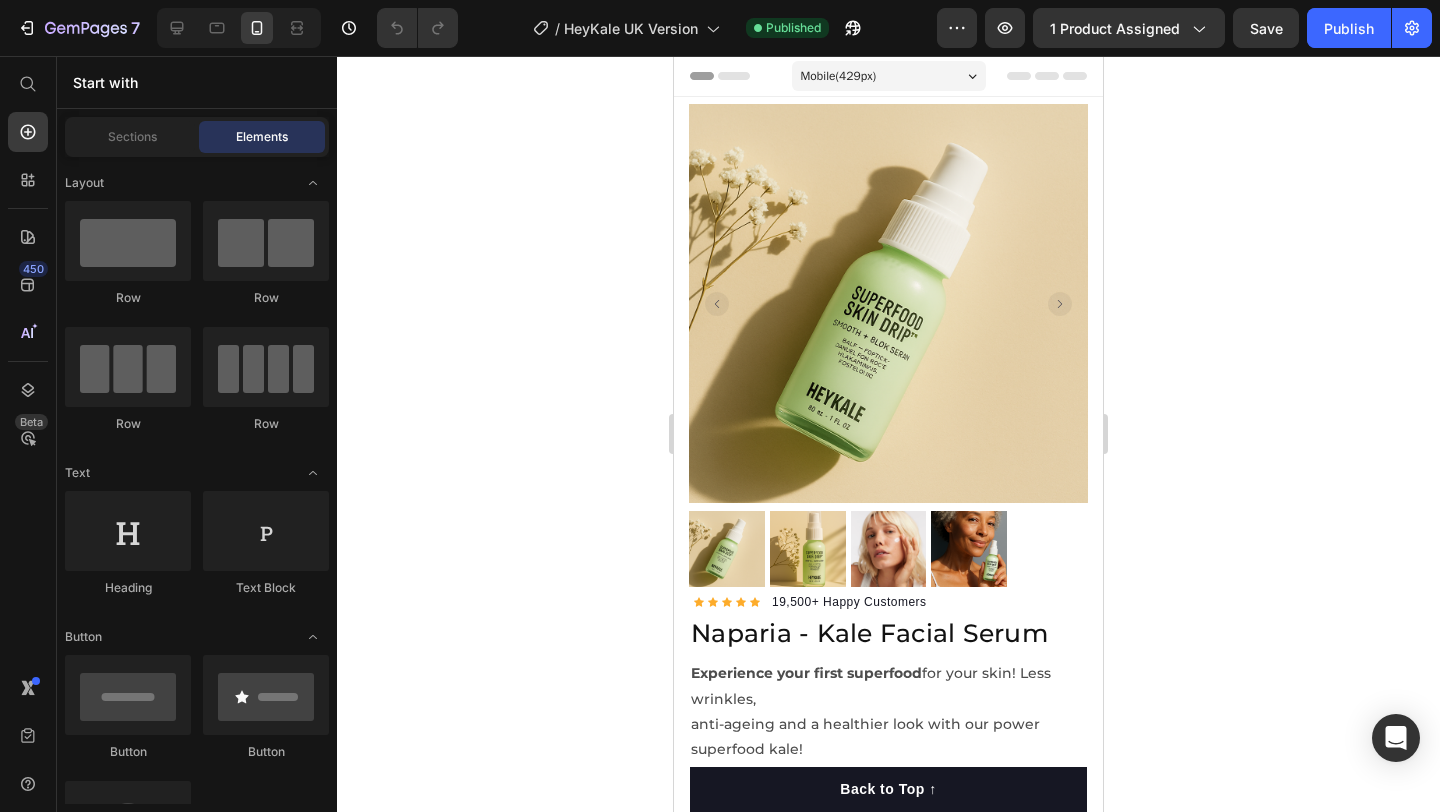 scroll, scrollTop: 595, scrollLeft: 0, axis: vertical 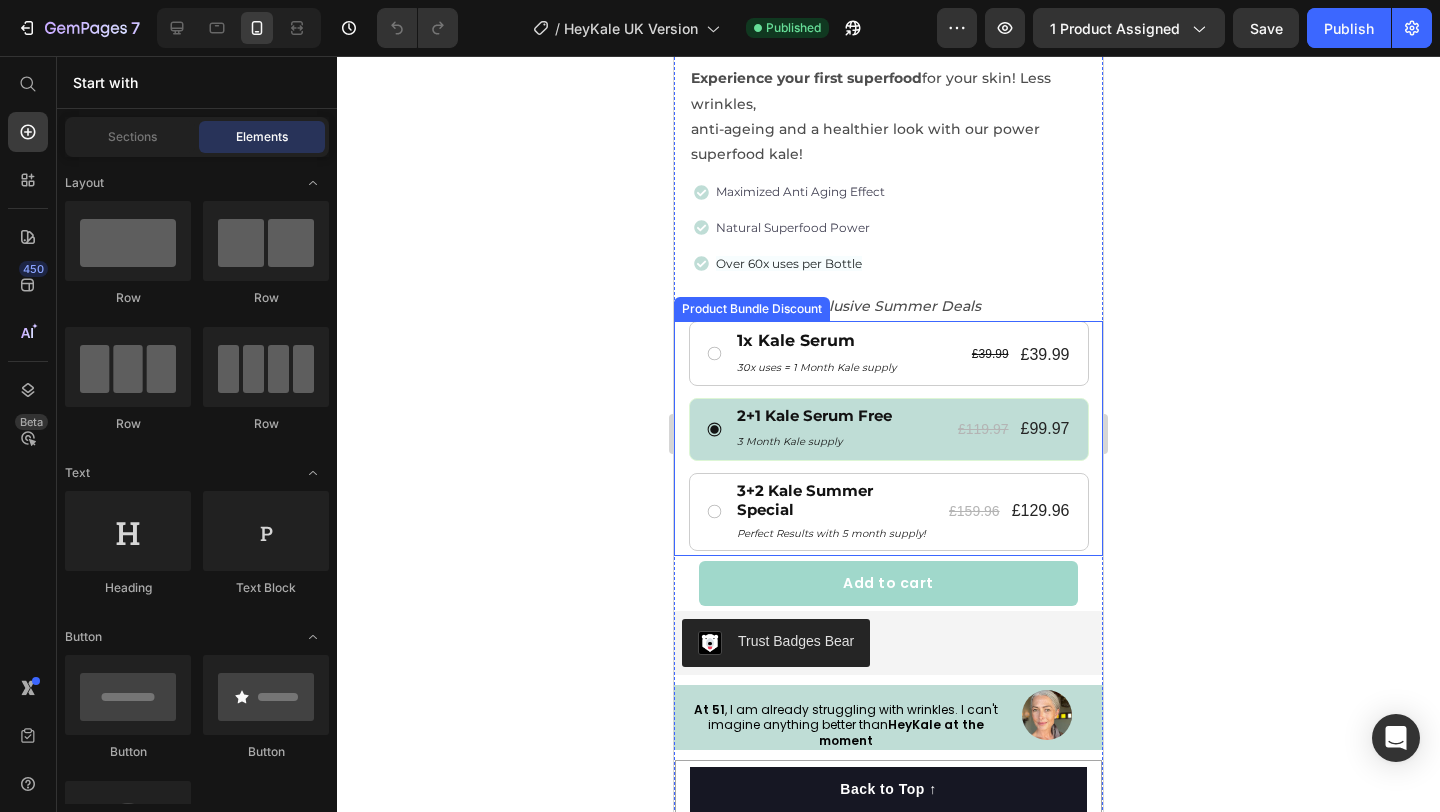click on "1x Kale Serum Text Block 30x uses = 1 Month Kale supply Text Block £39.99 Product Price £39.99 Product Price Row Row 2+1 Kale Serum Free  Text Block 3 Month Kale supply Text Block £119.97 Product Price £99.97 Product Price Row Row 3+2 Kale Summer Special   Text Block Perfect Results with 5 month supply! Text Block £159.96 Product Price £129.96 Product Price Row Row" at bounding box center (888, 436) 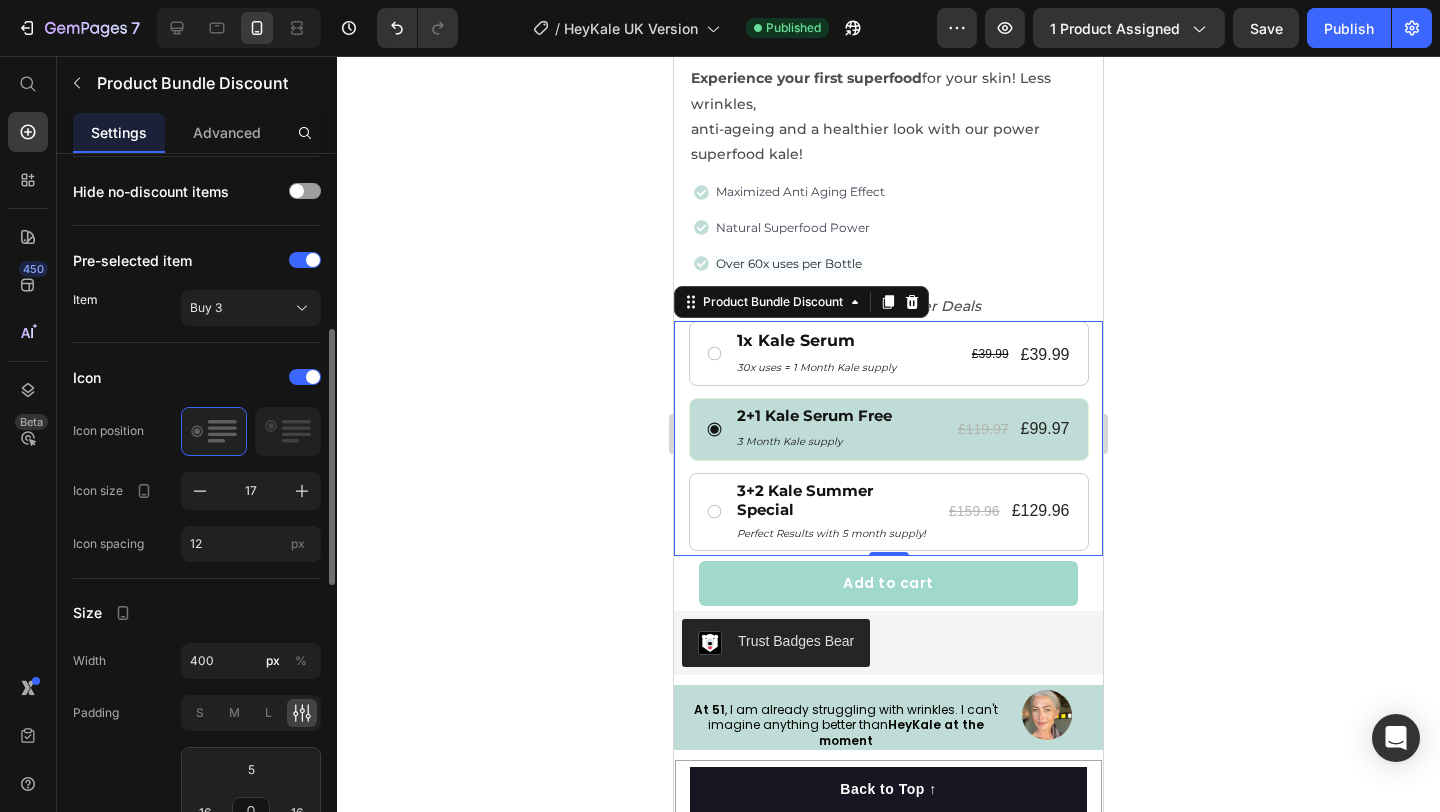 scroll, scrollTop: 485, scrollLeft: 0, axis: vertical 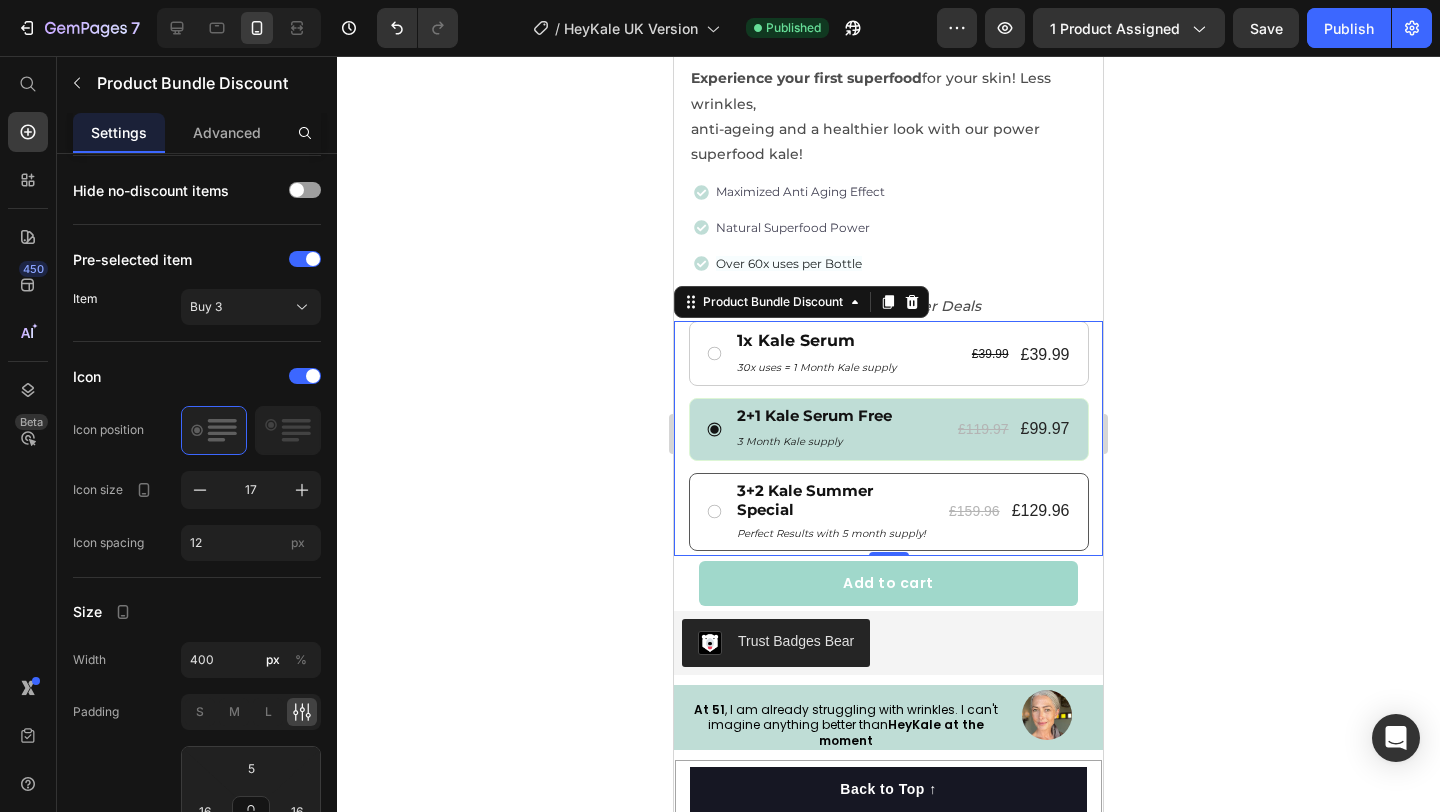 click on "3+2 Kale Summer Special   Text Block Perfect Results with 5 month supply! Text Block £159.96 Product Price £129.96 Product Price Row Row" at bounding box center (889, 512) 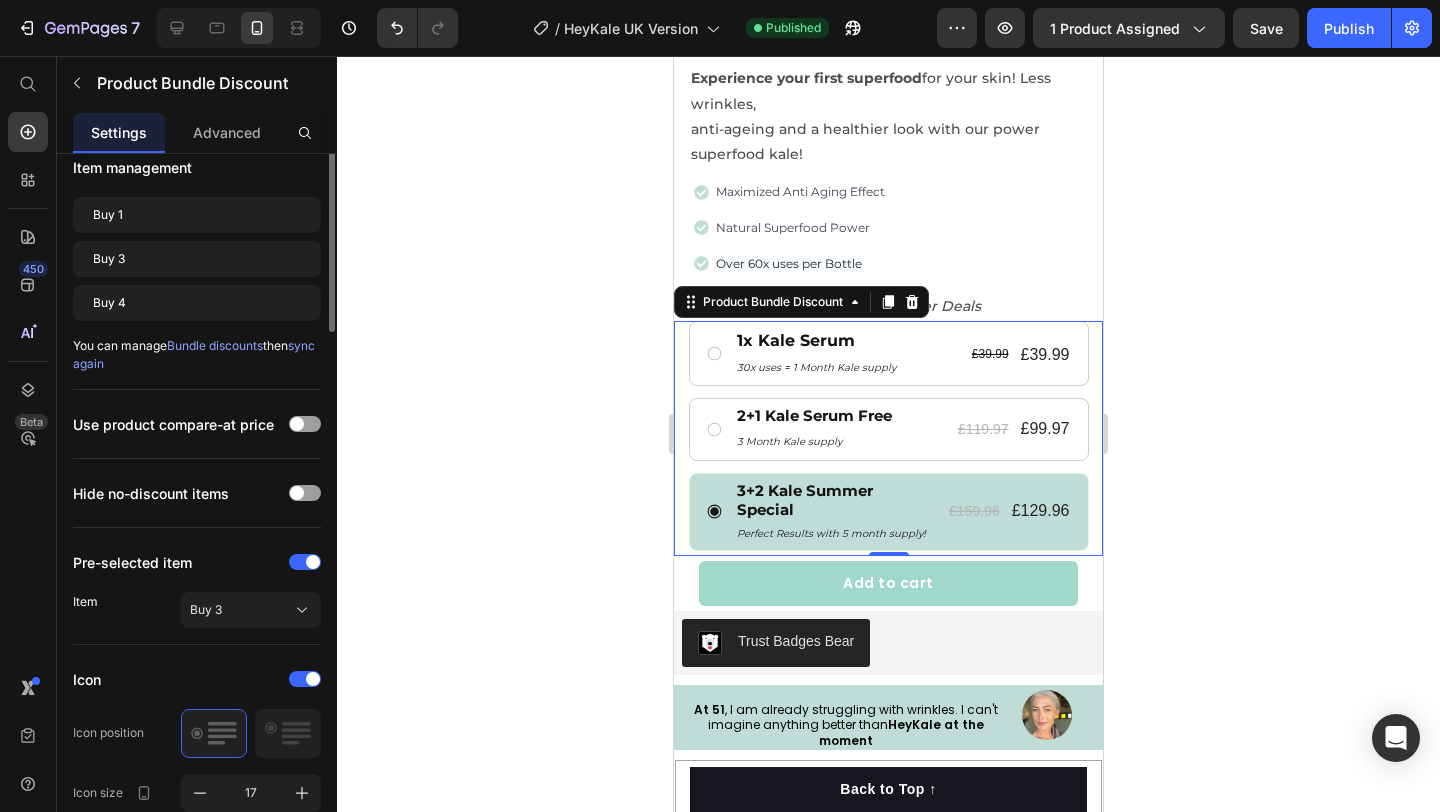 scroll, scrollTop: 0, scrollLeft: 0, axis: both 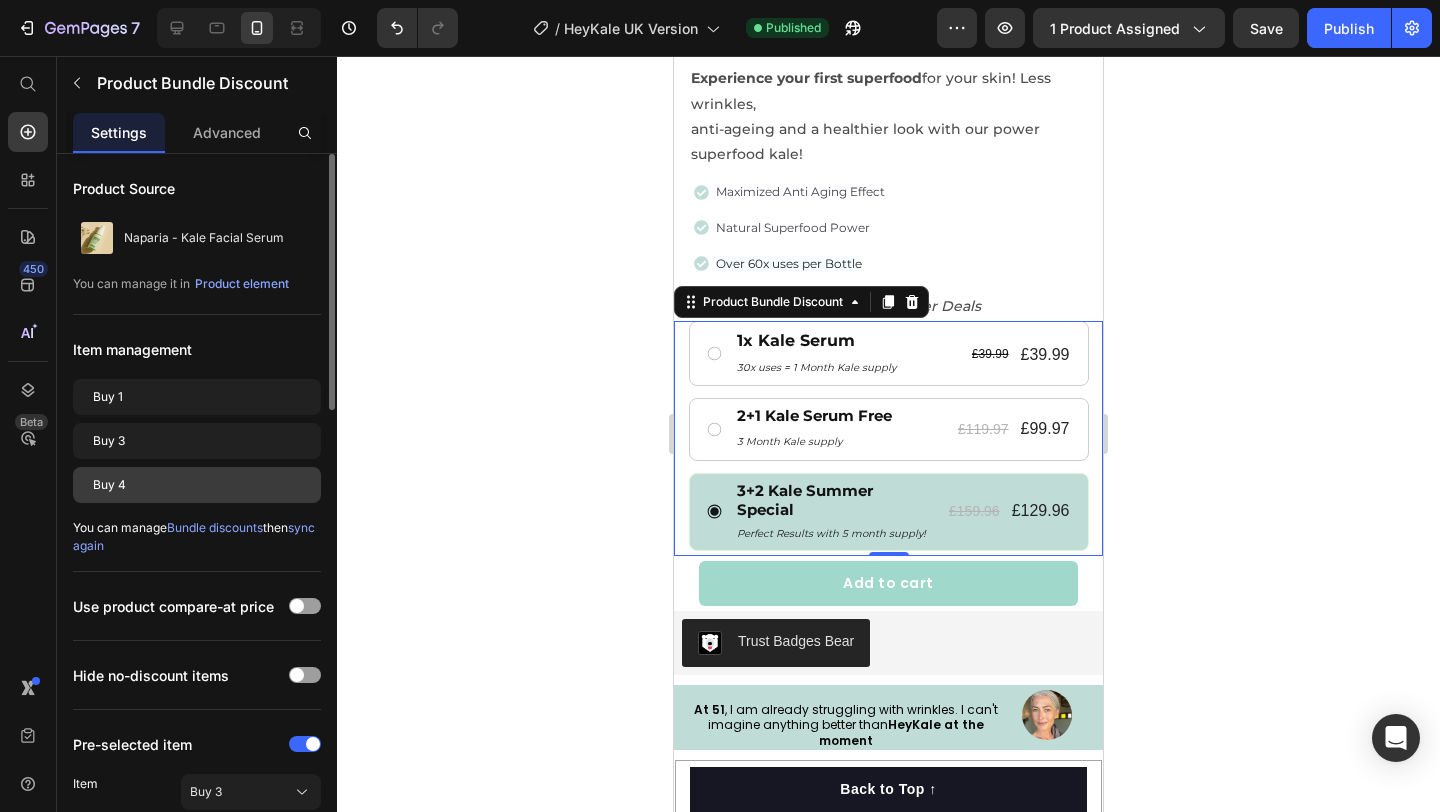 click on "Buy 4" at bounding box center [197, 485] 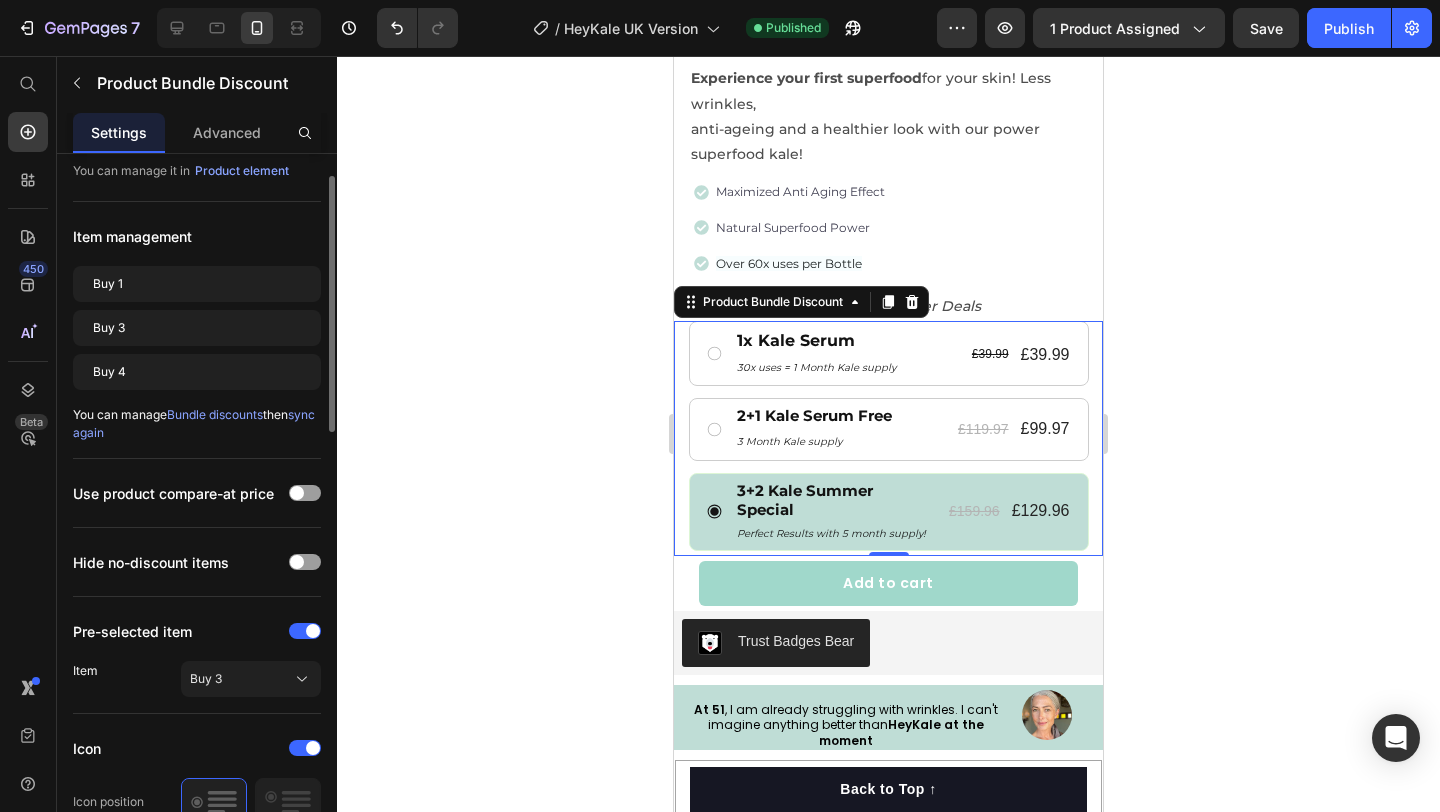 scroll, scrollTop: 0, scrollLeft: 0, axis: both 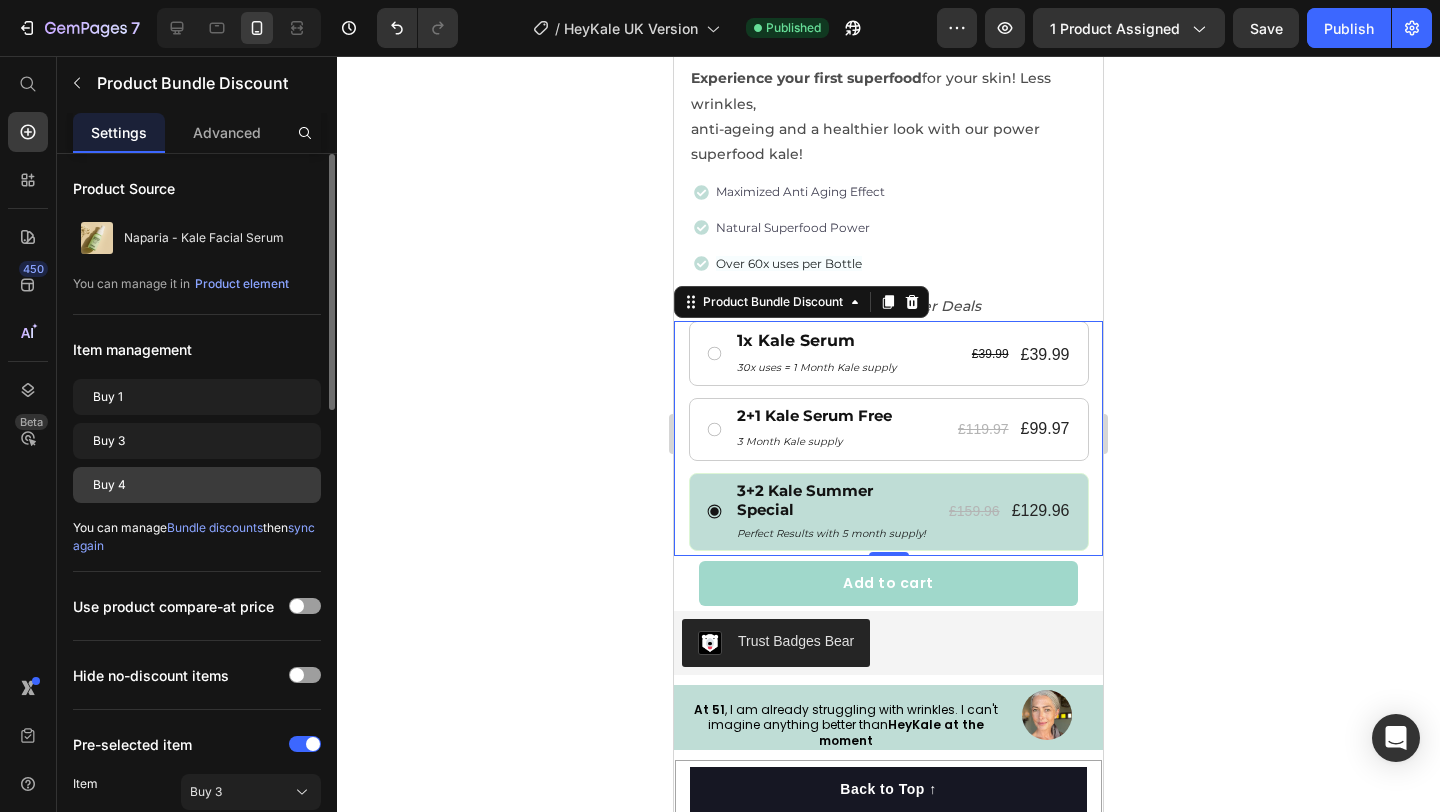click on "Buy 4" at bounding box center (197, 485) 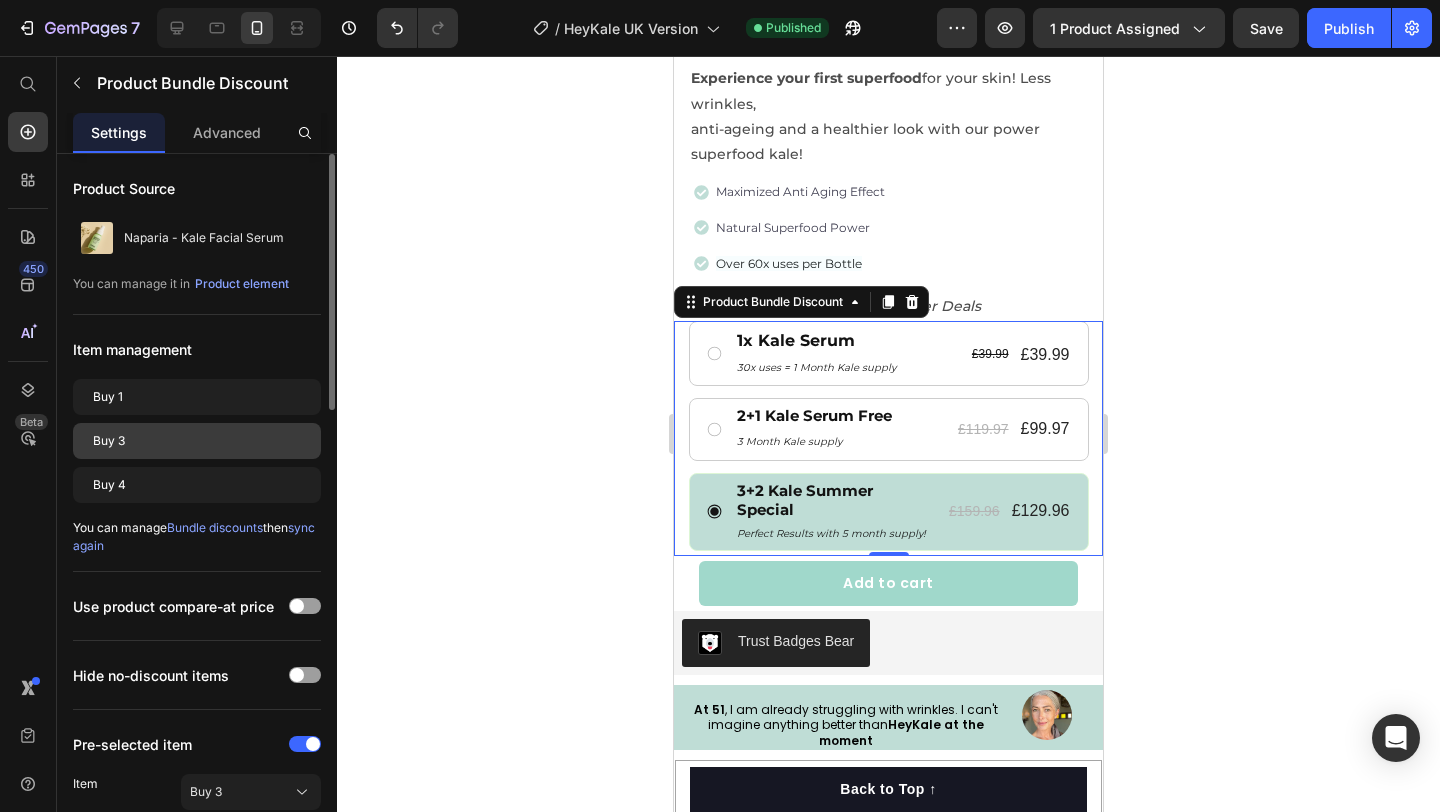 click on "Buy 3" at bounding box center [197, 441] 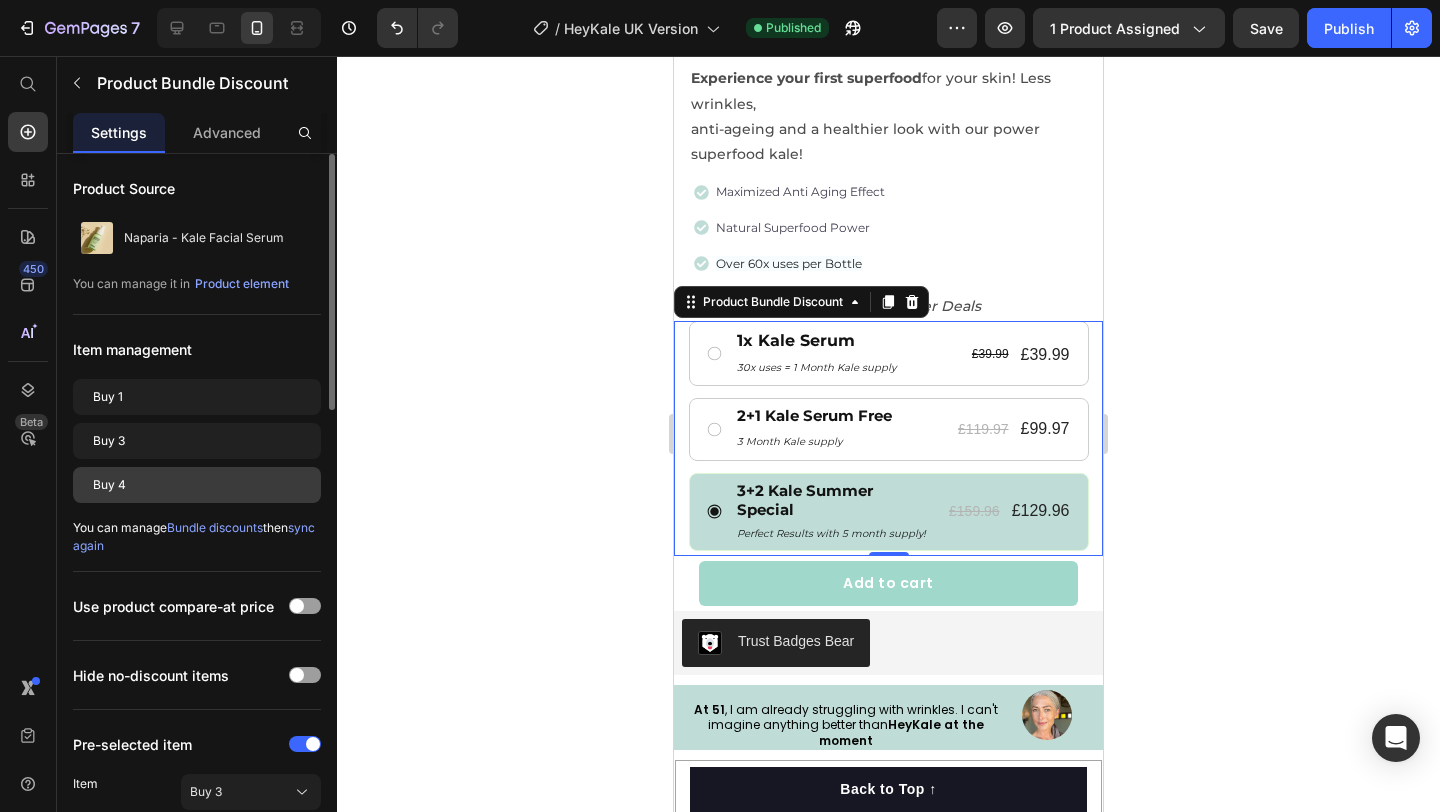 click on "Buy 4" at bounding box center (197, 485) 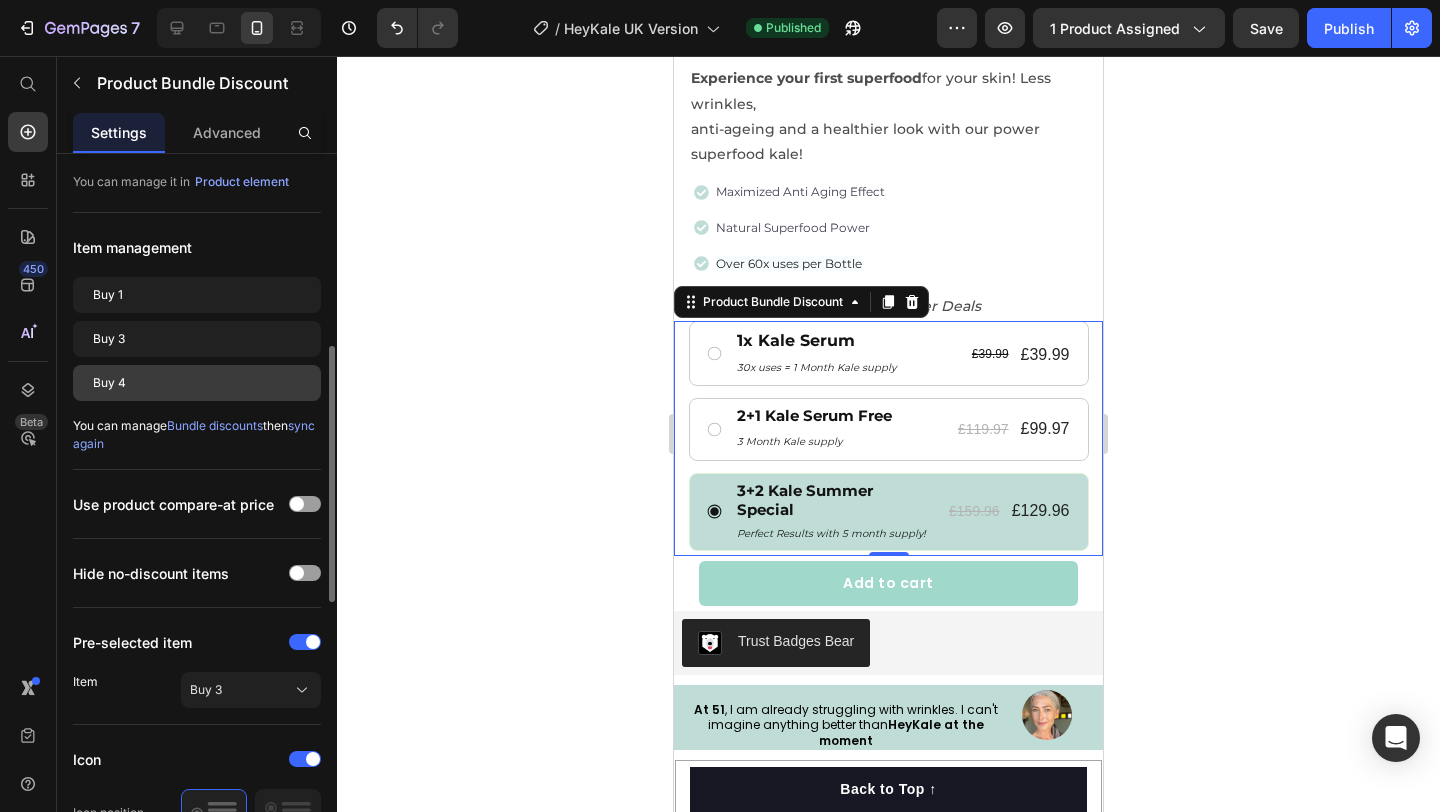 scroll, scrollTop: 304, scrollLeft: 0, axis: vertical 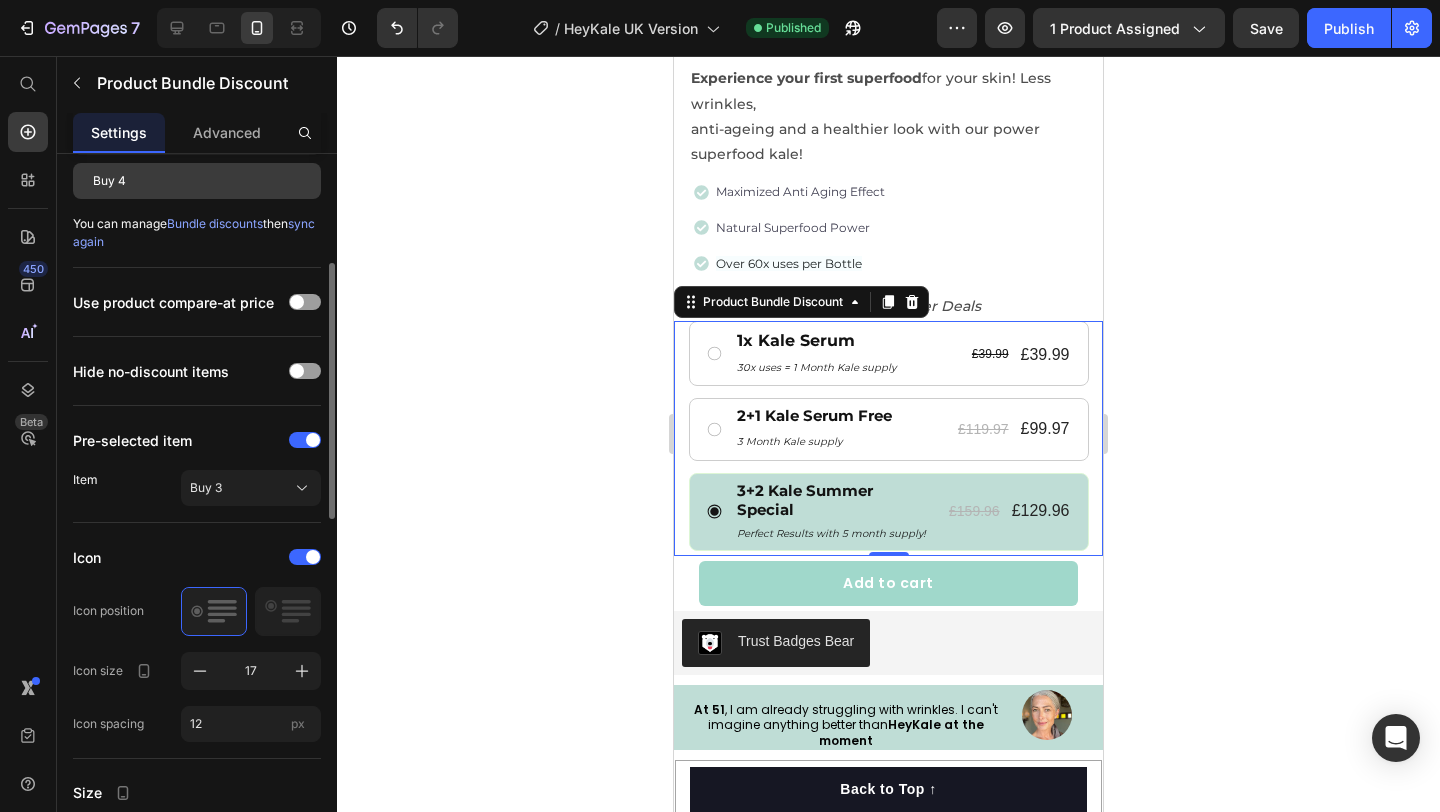 click on "Buy 4" at bounding box center [197, 181] 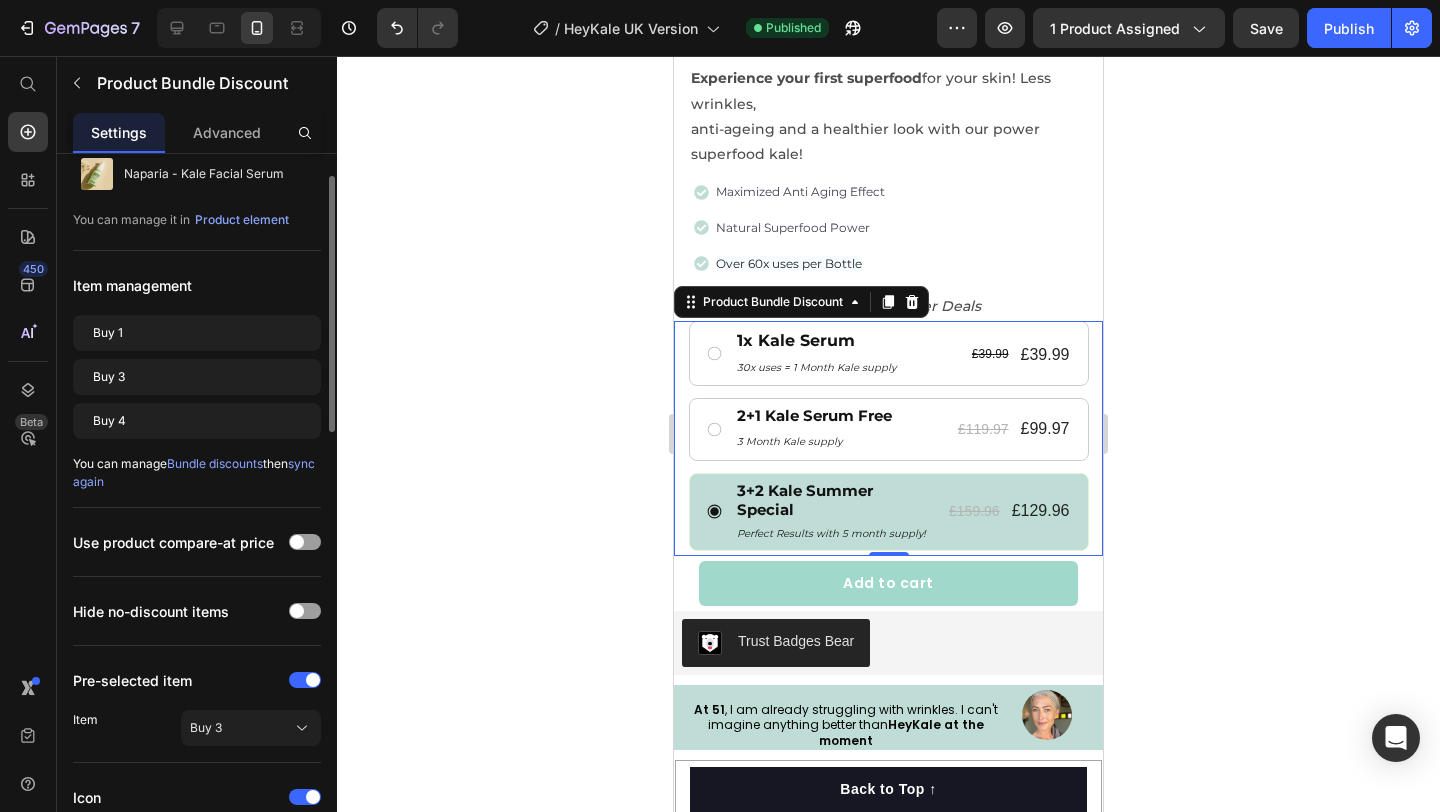 scroll, scrollTop: 0, scrollLeft: 0, axis: both 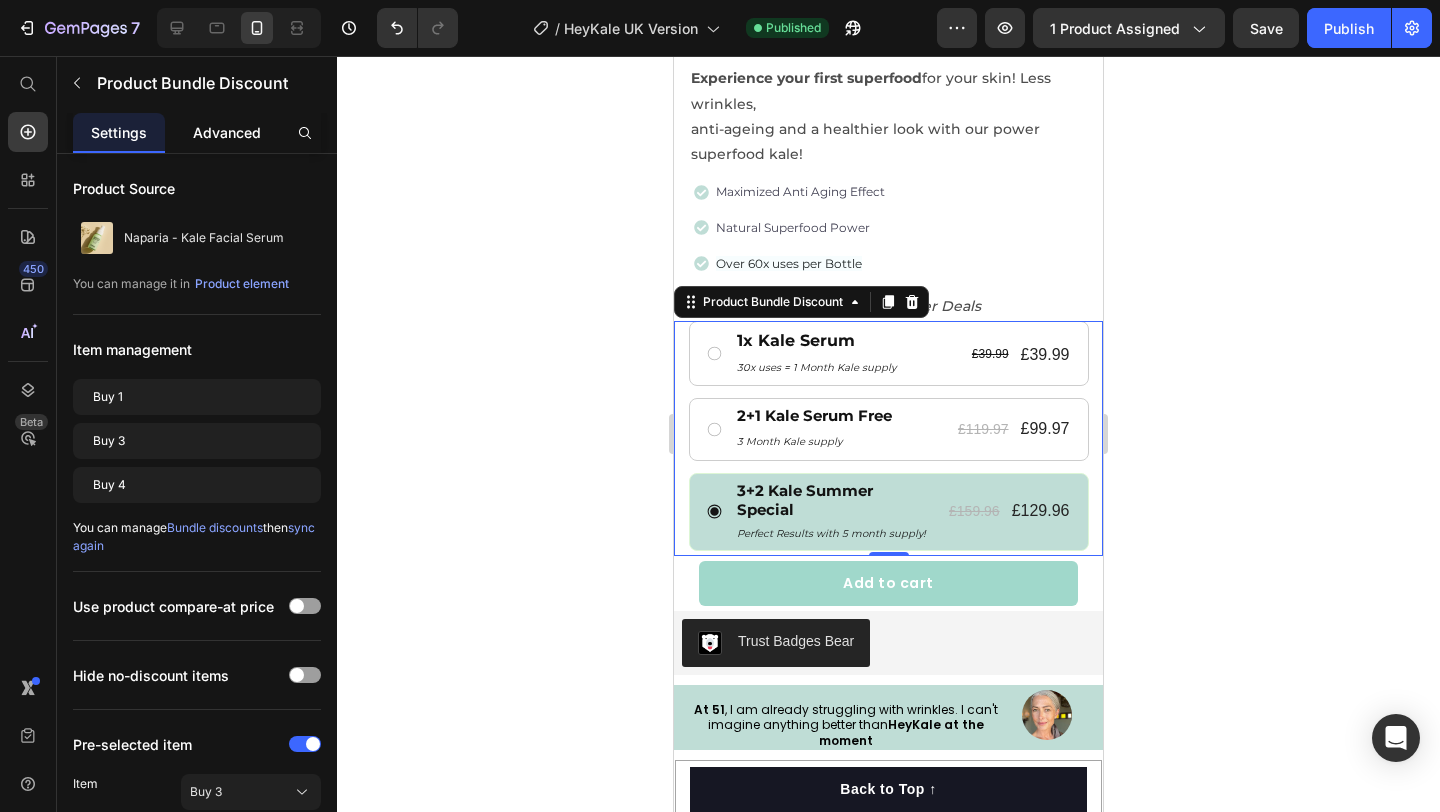 click on "Advanced" at bounding box center [227, 132] 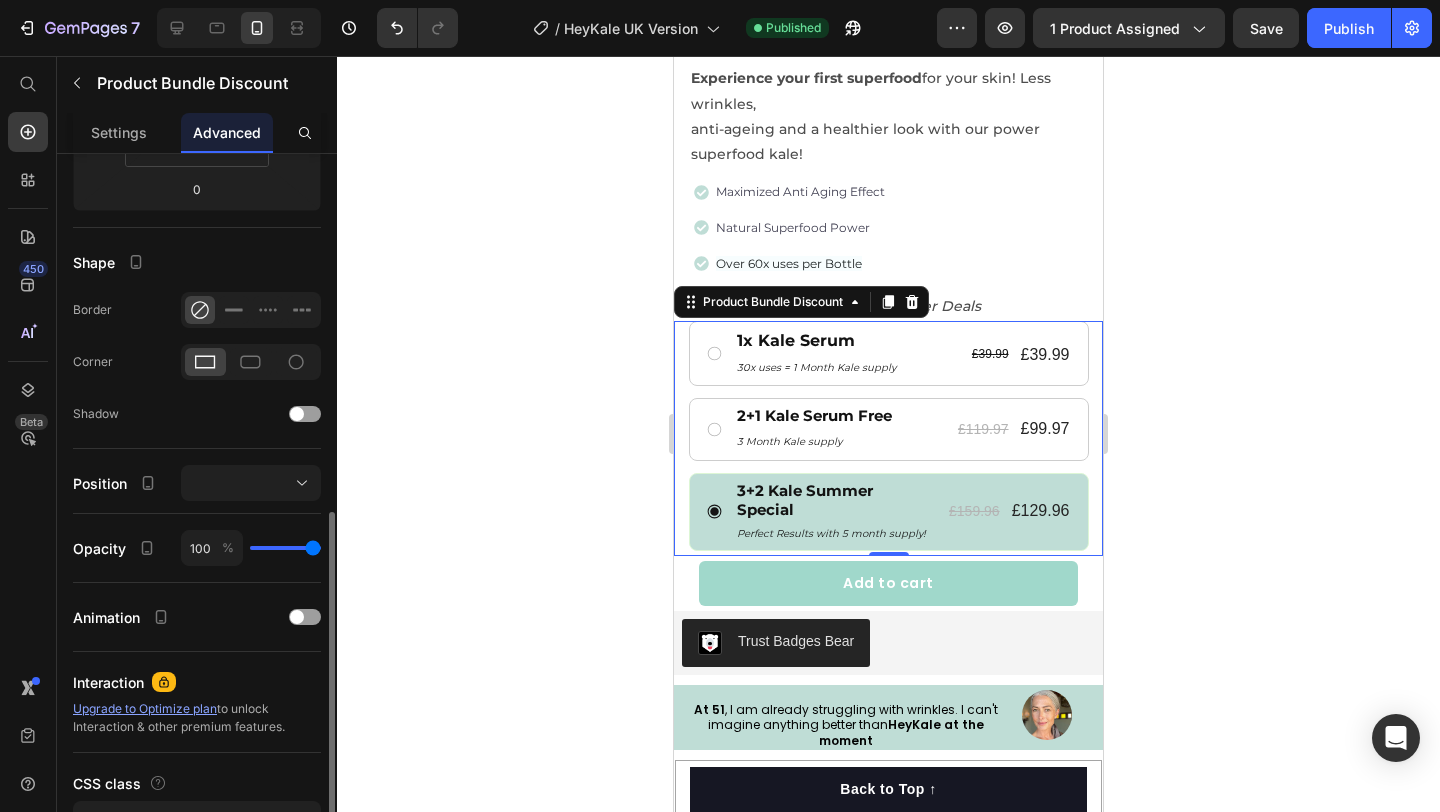 scroll, scrollTop: 554, scrollLeft: 0, axis: vertical 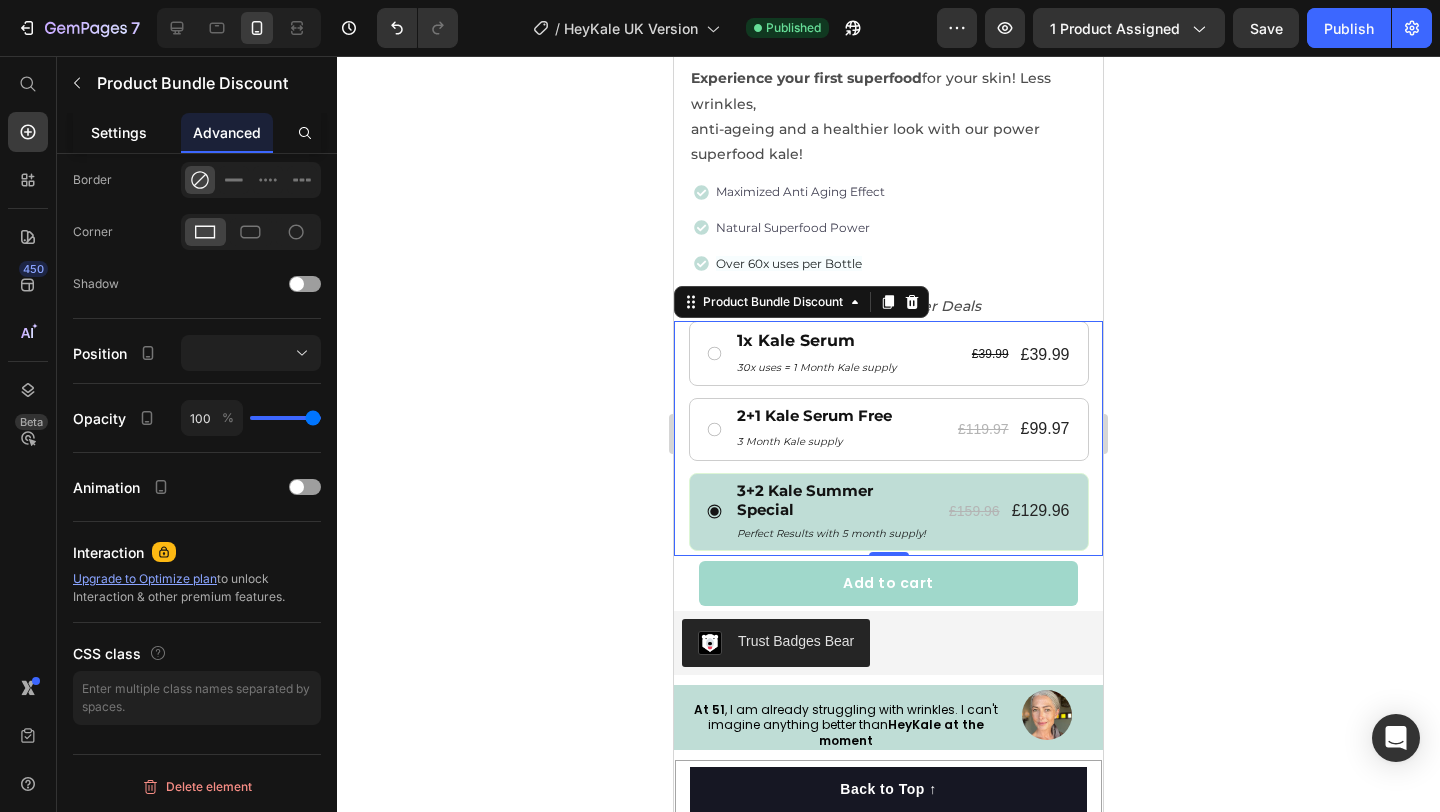 click on "Settings" 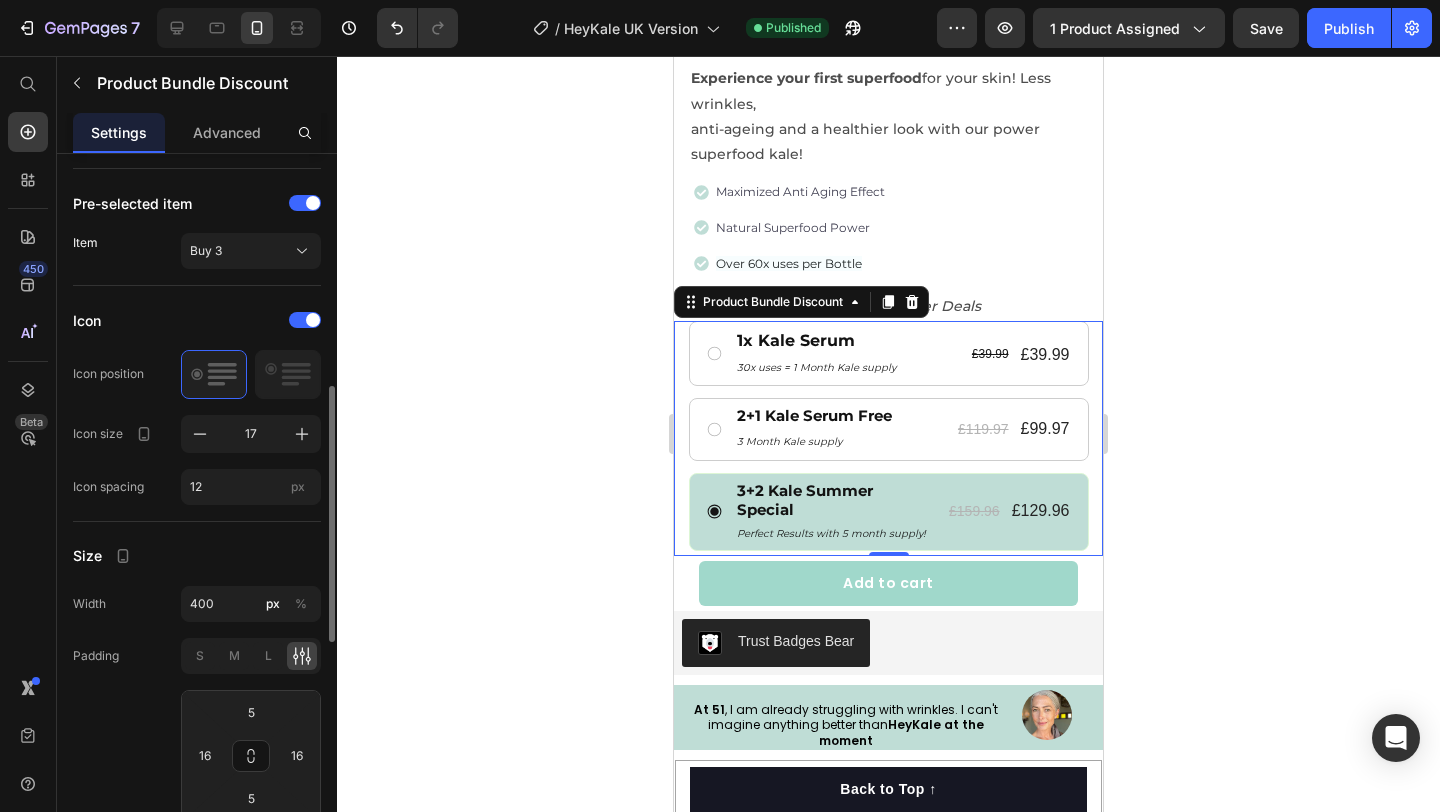 scroll, scrollTop: 670, scrollLeft: 0, axis: vertical 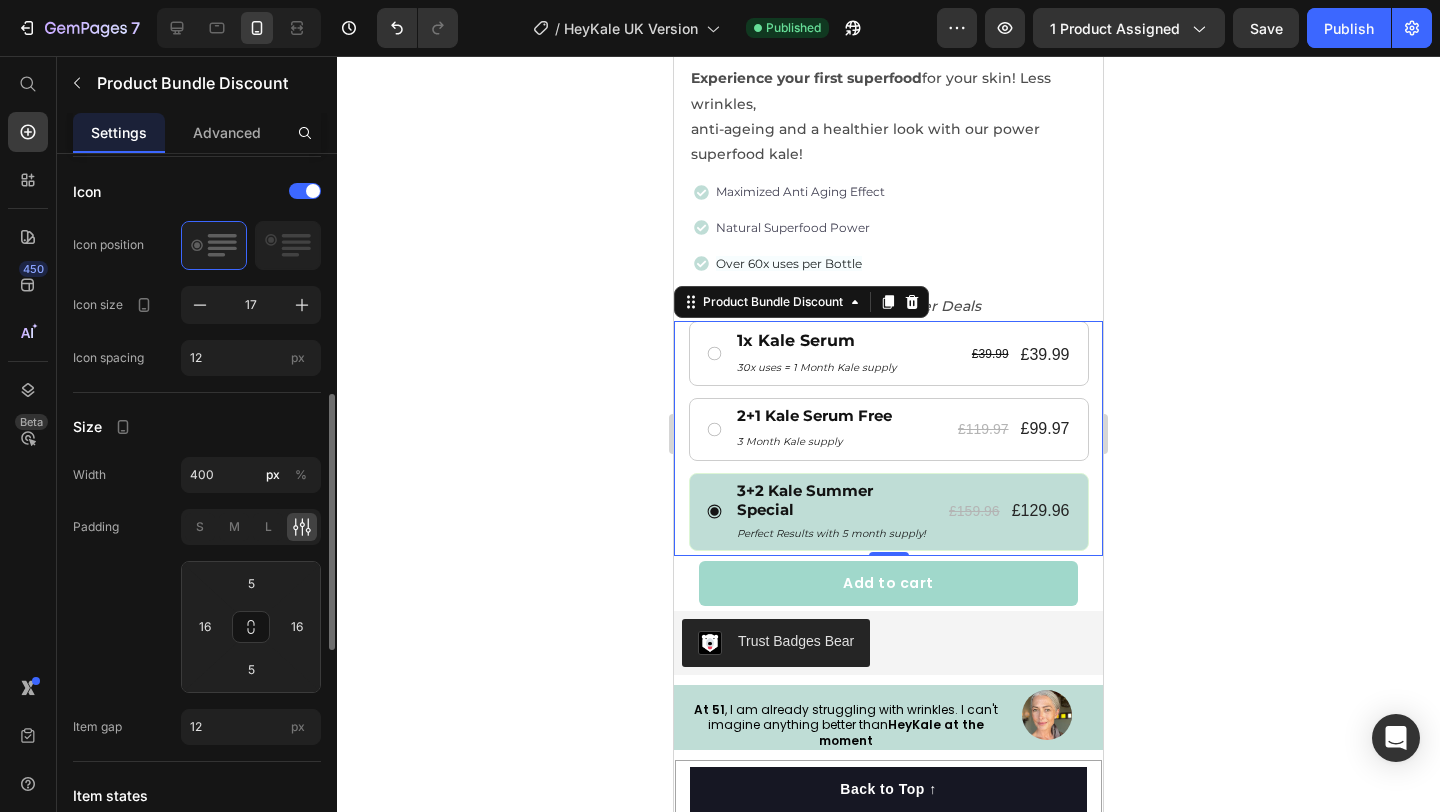 click on "1x Kale Serum Text Block 30x uses = 1 Month Kale supply Text Block £39.99 Product Price £39.99 Product Price Row Row 2+1 Kale Serum Free  Text Block 3 Month Kale supply Text Block £119.97 Product Price £99.97 Product Price Row Row 3+2 Kale Summer Special   Text Block Perfect Results with 5 month supply! Text Block £159.96 Product Price £129.96 Product Price Row Row" at bounding box center (888, 436) 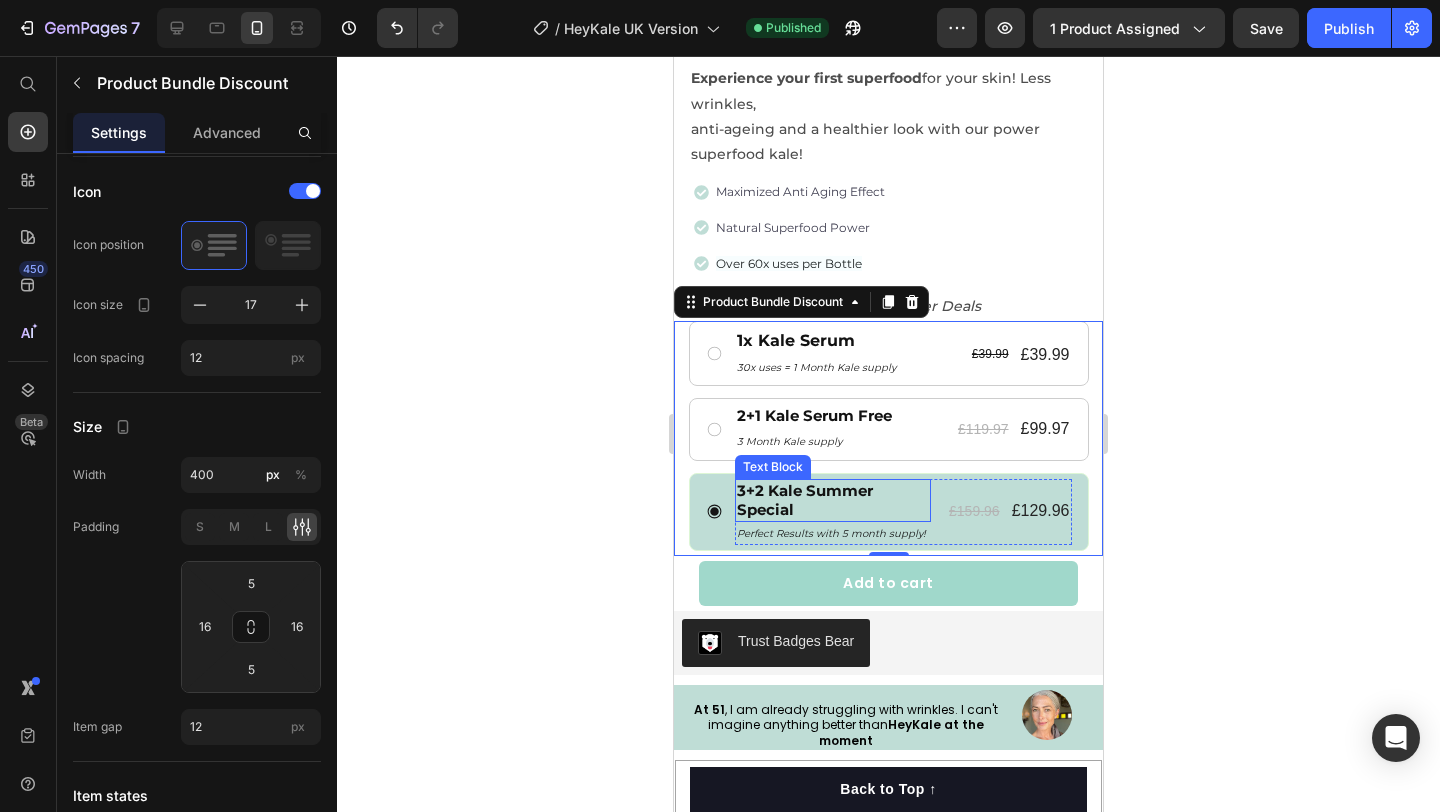 click on "3+2 Kale Summer Special" at bounding box center (833, 500) 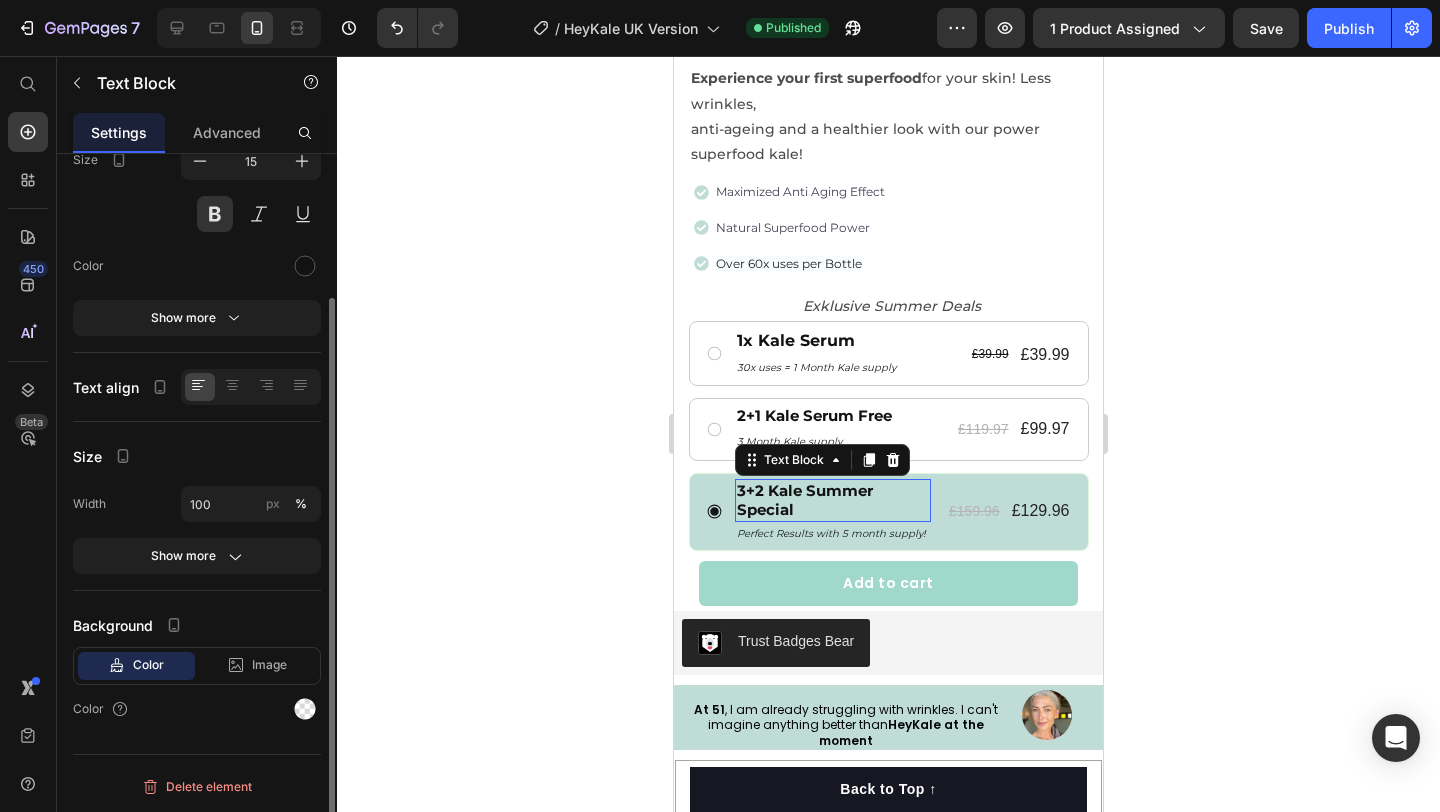 scroll, scrollTop: 0, scrollLeft: 0, axis: both 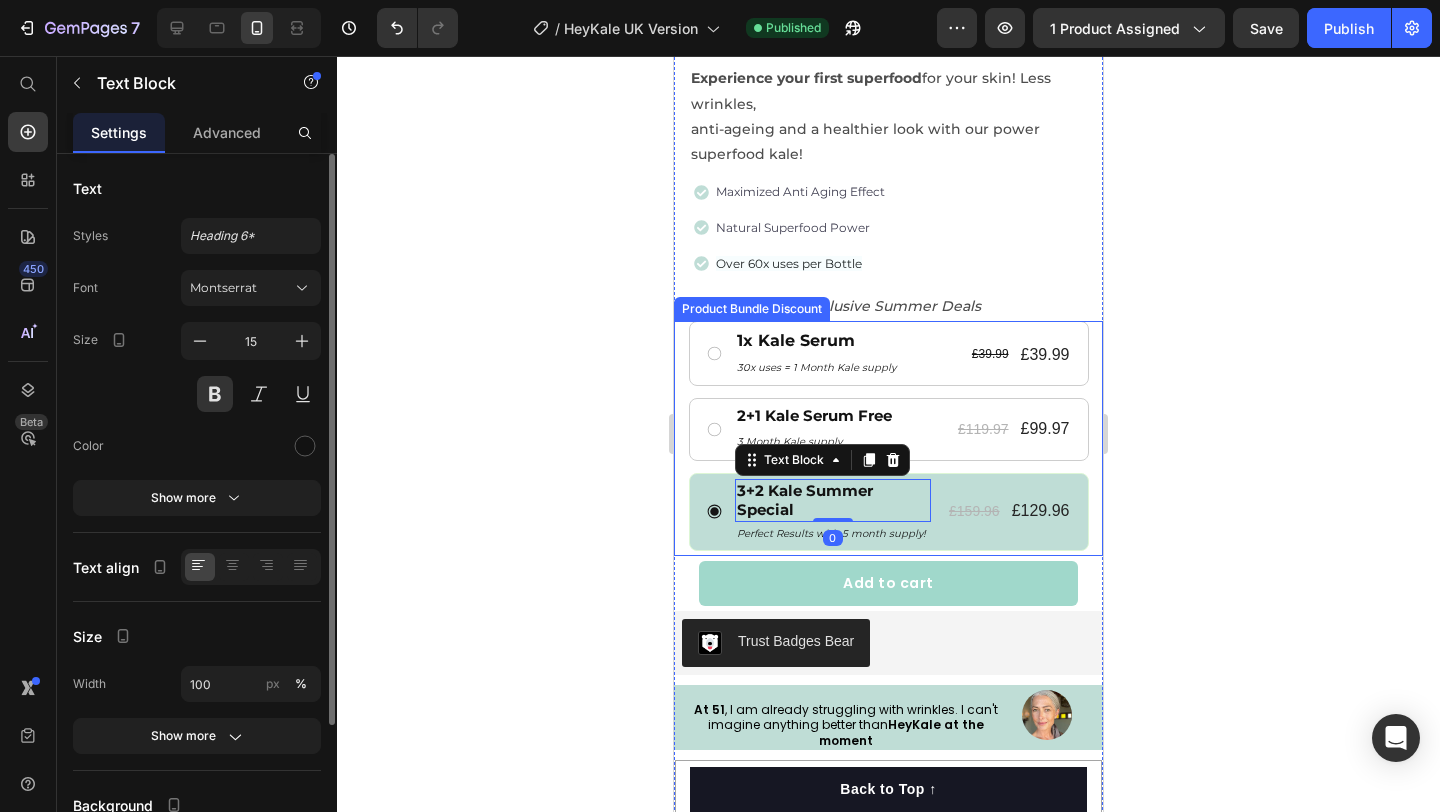 click on "3+2 Kale Summer Special   Text Block   0 Perfect Results with 5 month supply! Text Block £159.96 Product Price £129.96 Product Price Row Row" at bounding box center [889, 512] 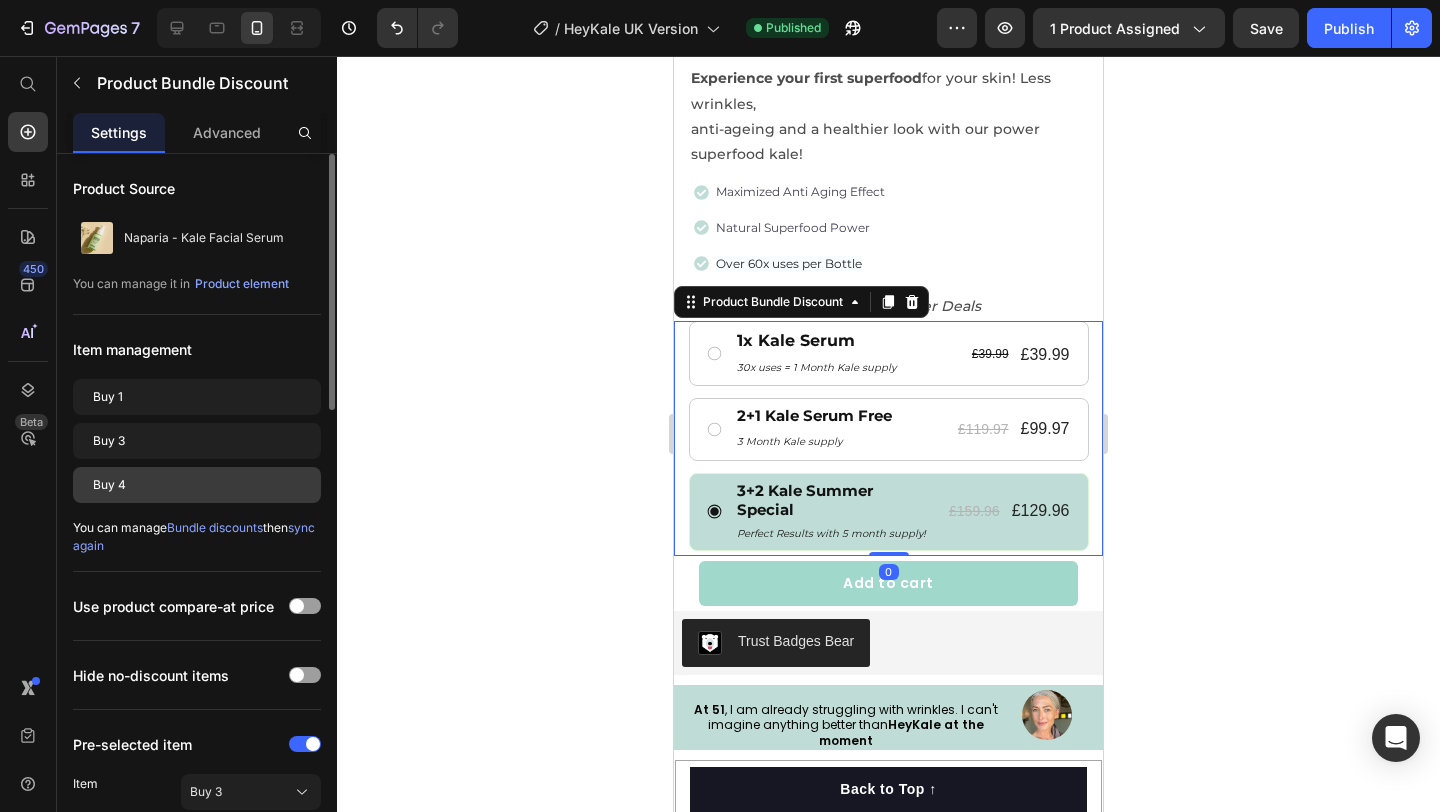 click on "Buy 4" at bounding box center [197, 485] 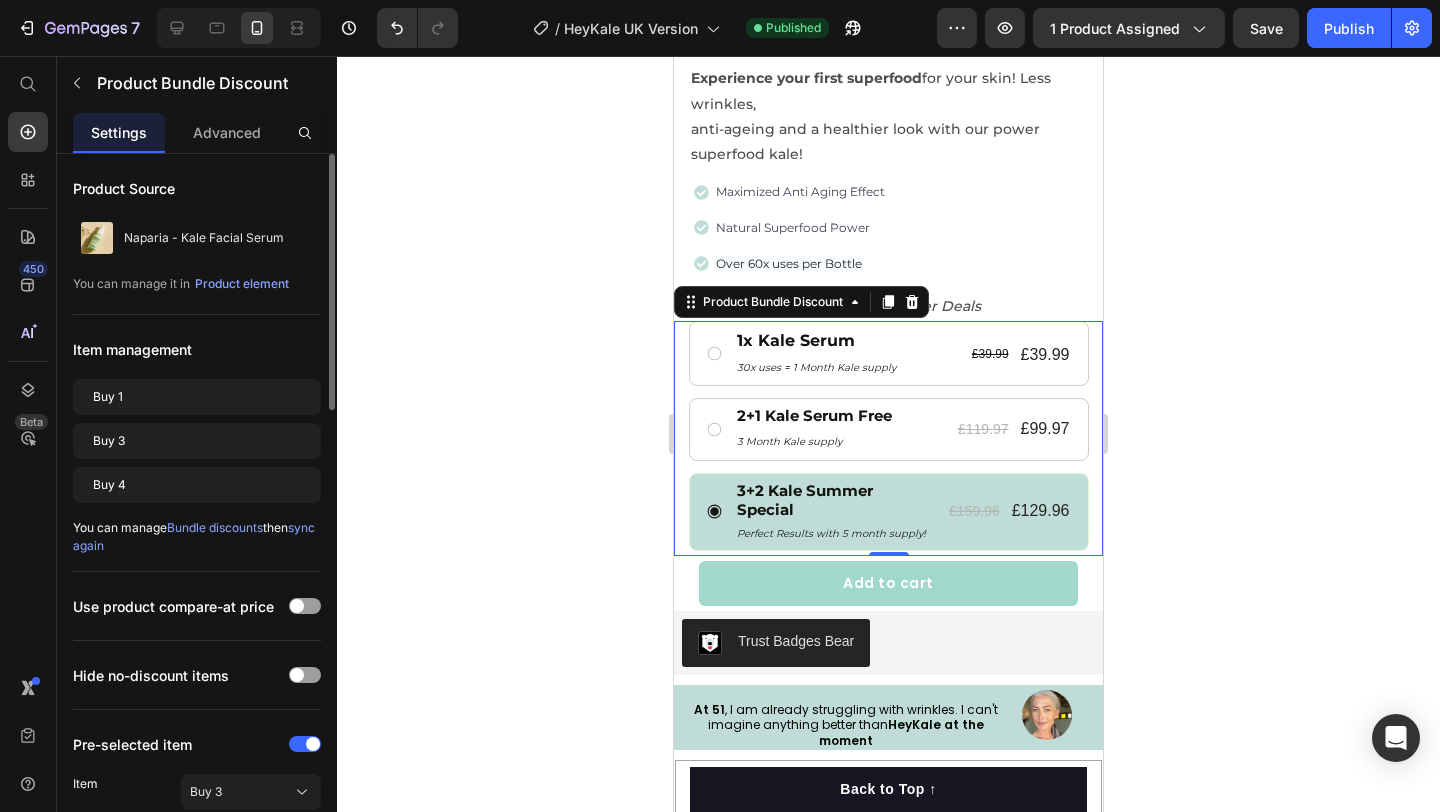 click on "Bundle discounts" at bounding box center [215, 527] 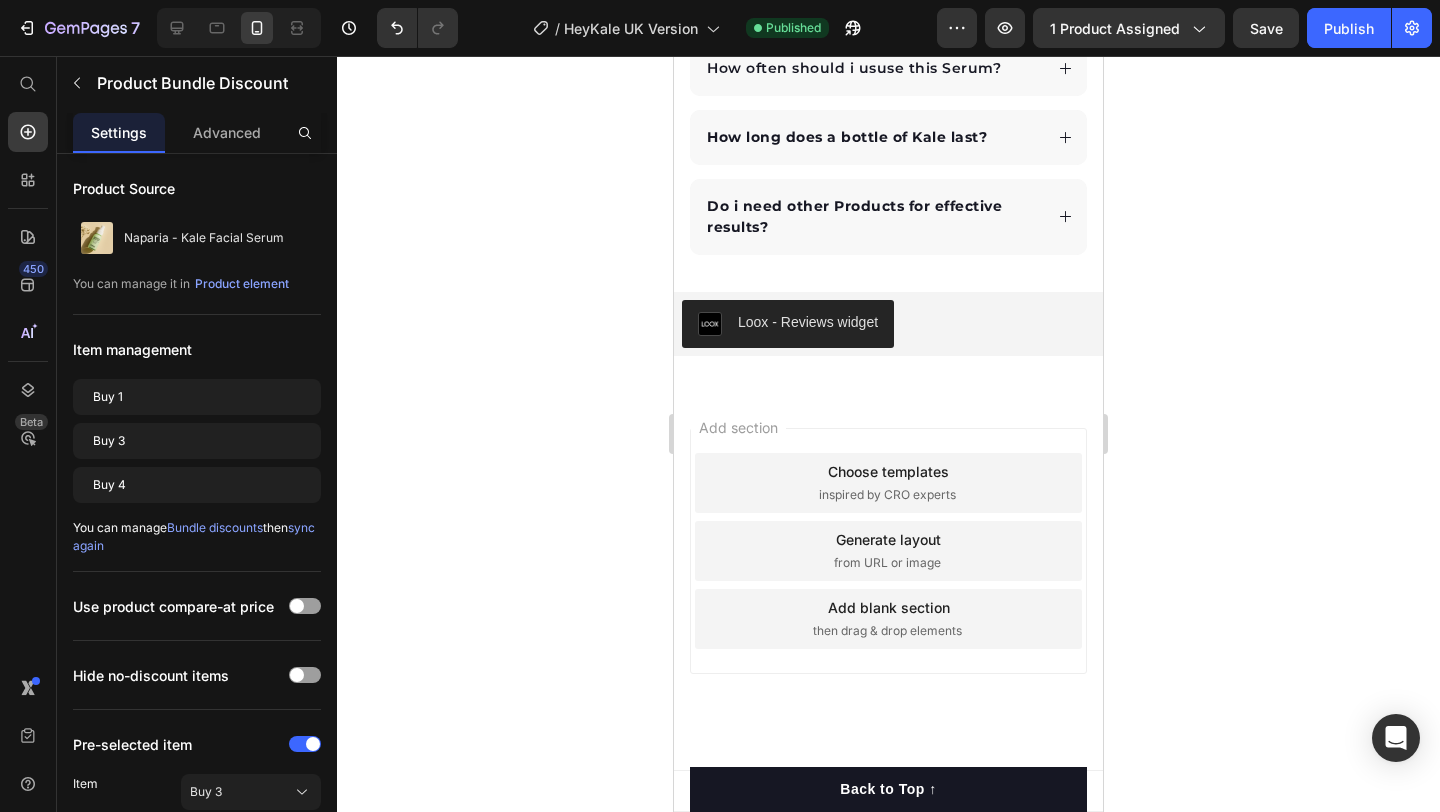 scroll, scrollTop: 4204, scrollLeft: 0, axis: vertical 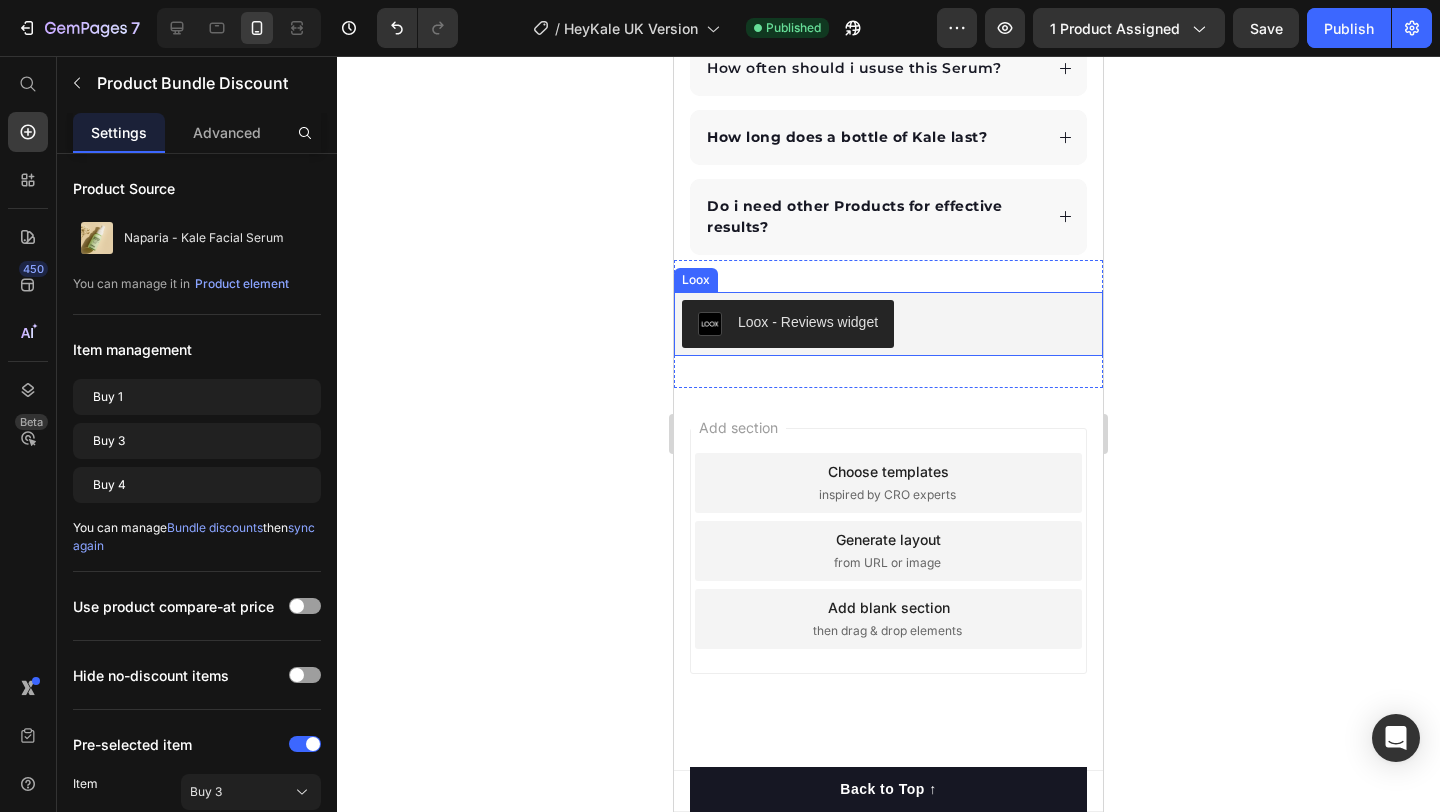 click on "Loox - Reviews widget" at bounding box center (888, 324) 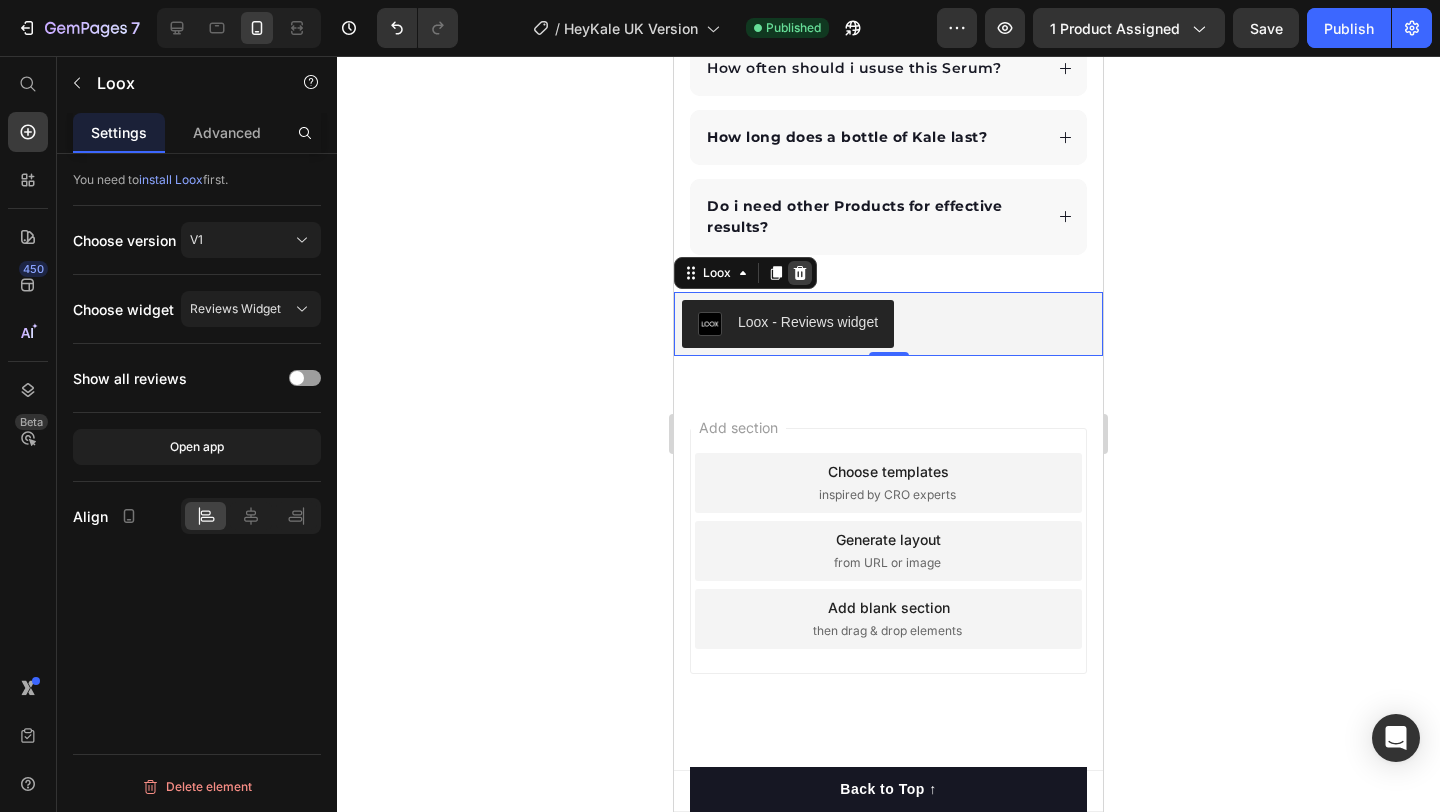click 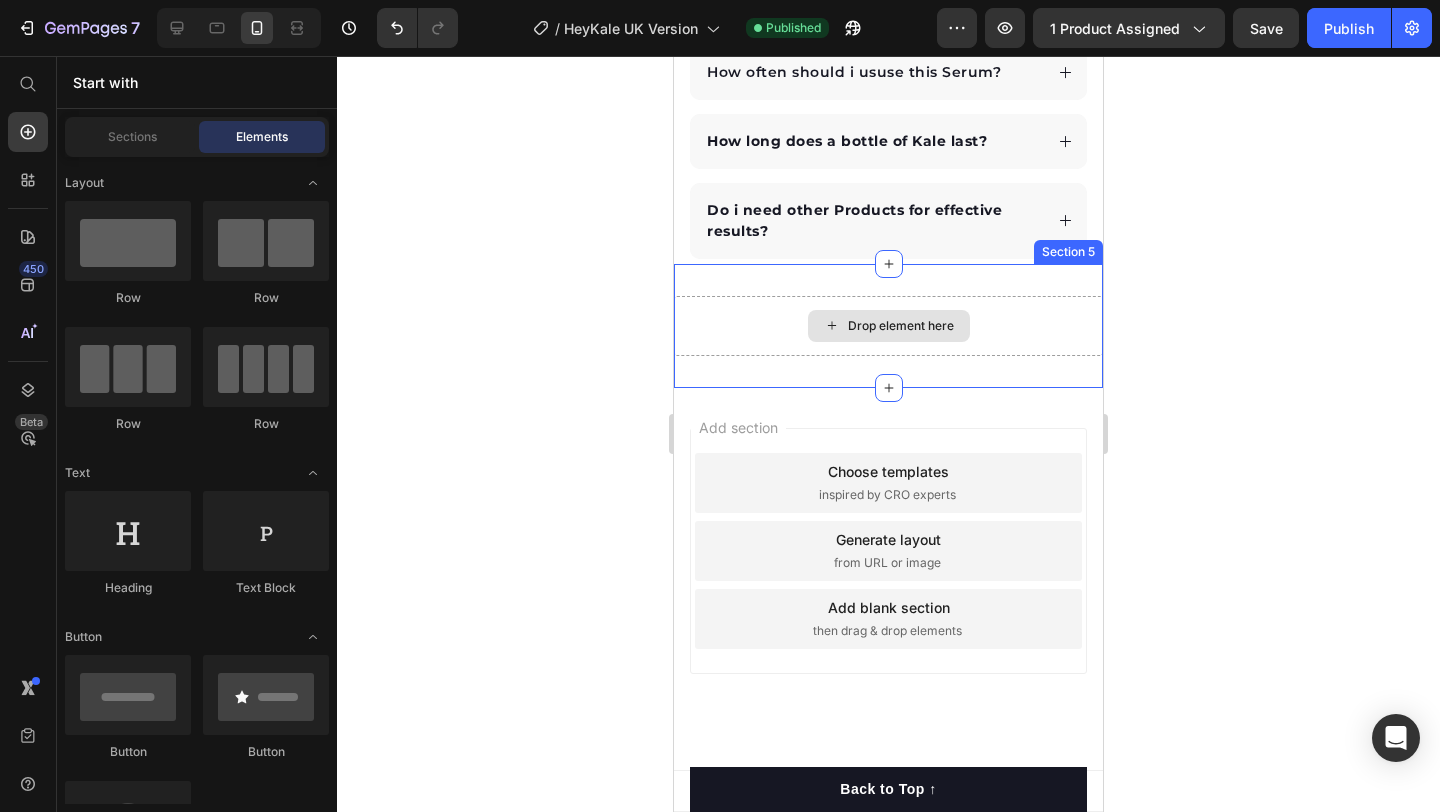 click on "Drop element here" at bounding box center (888, 326) 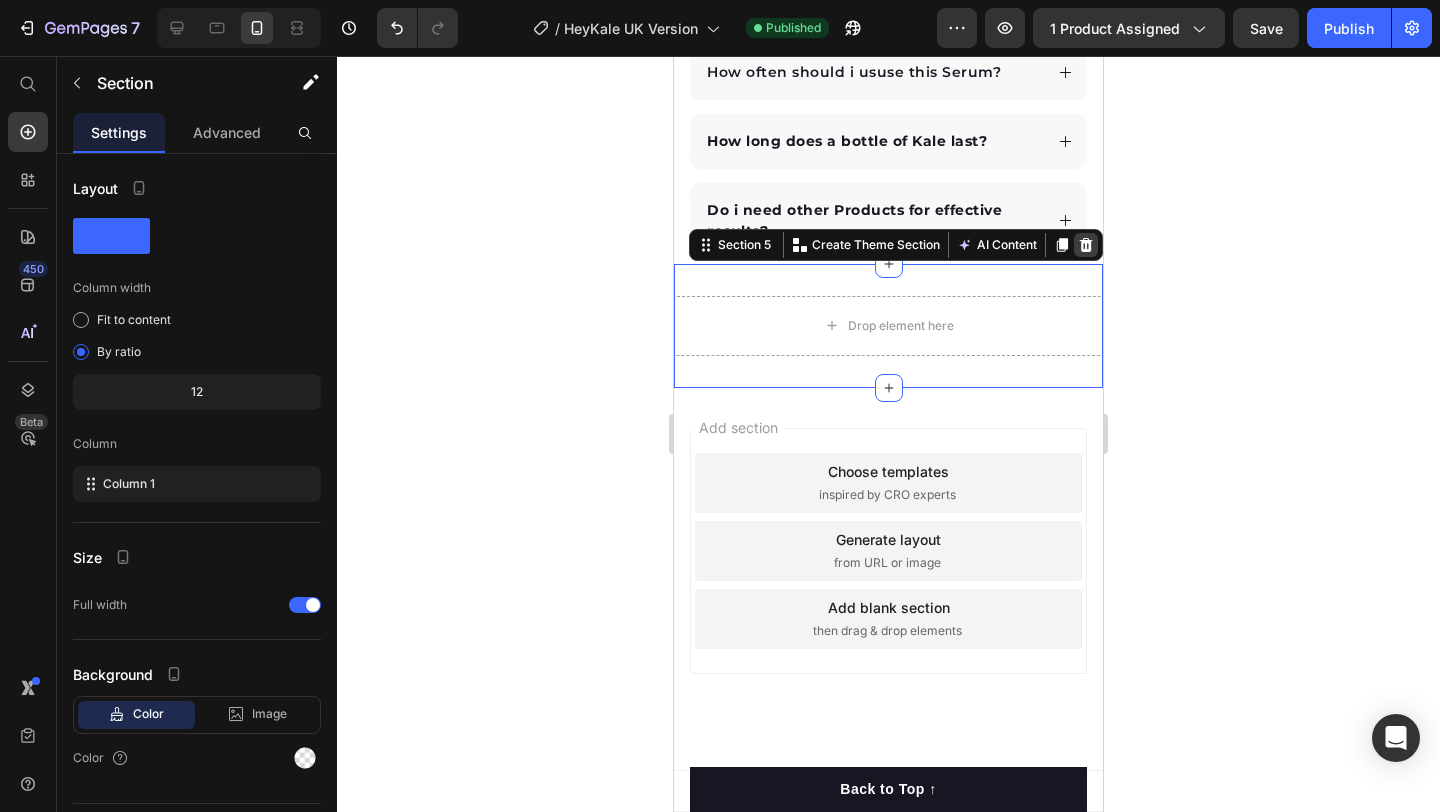 click 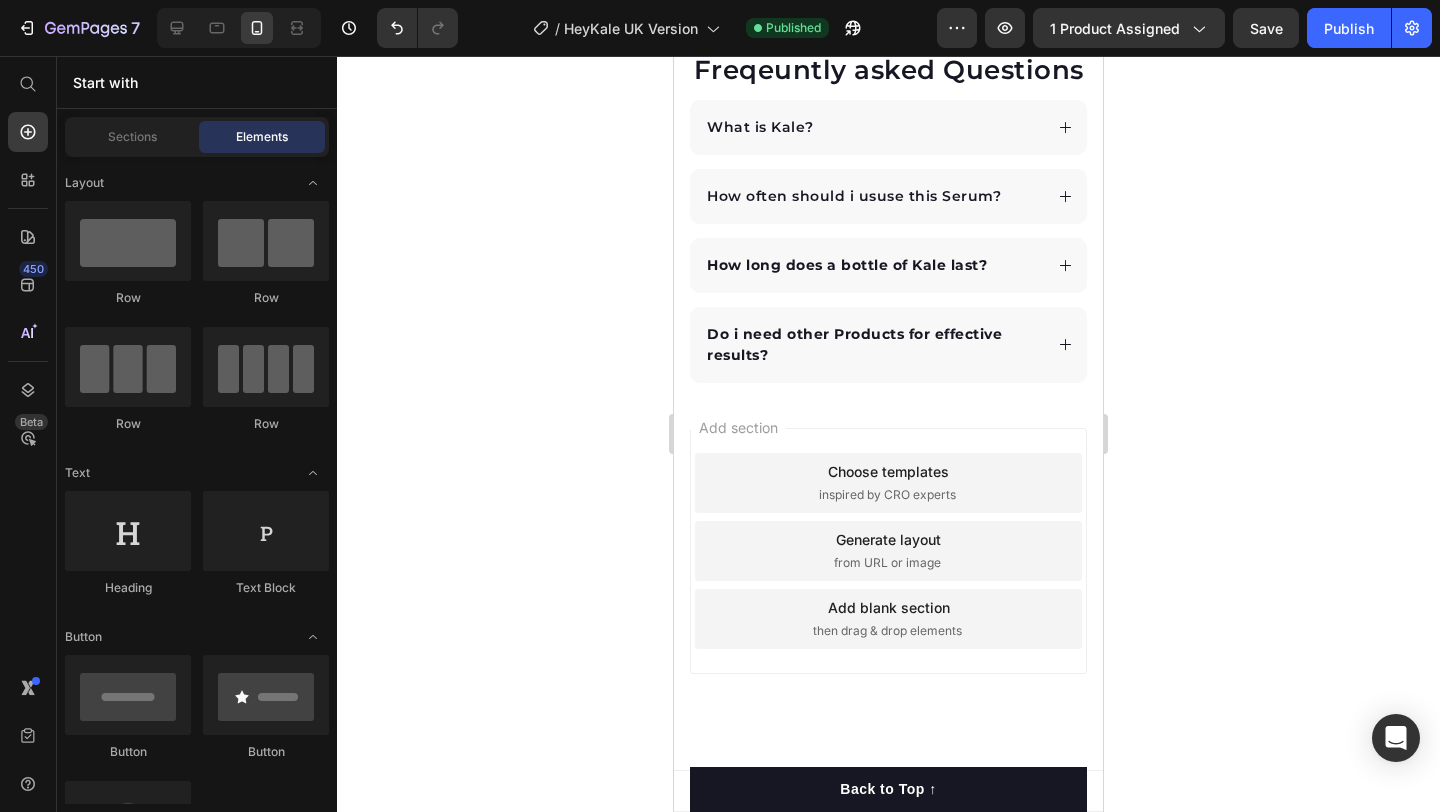 scroll, scrollTop: 4076, scrollLeft: 0, axis: vertical 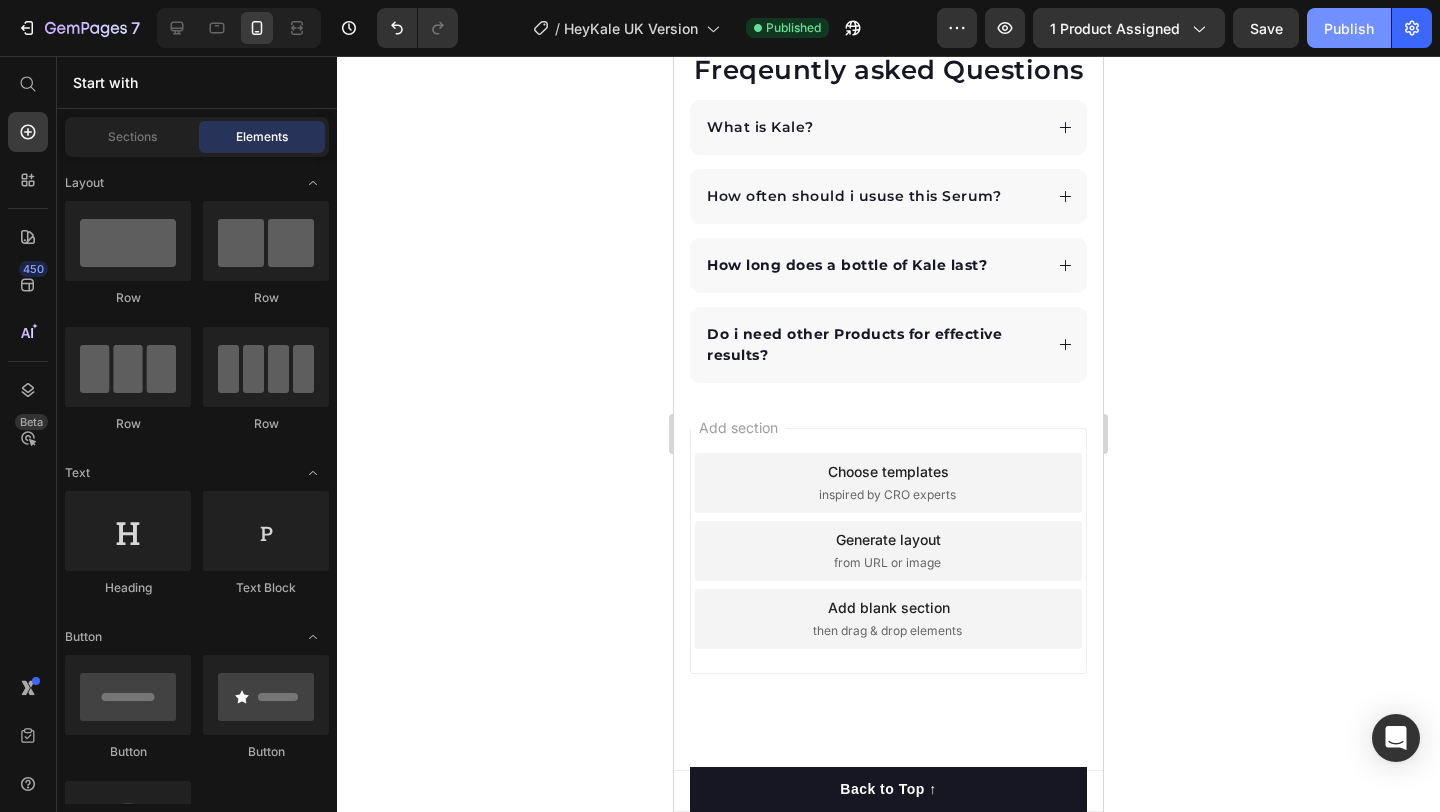 click on "Publish" at bounding box center [1349, 28] 